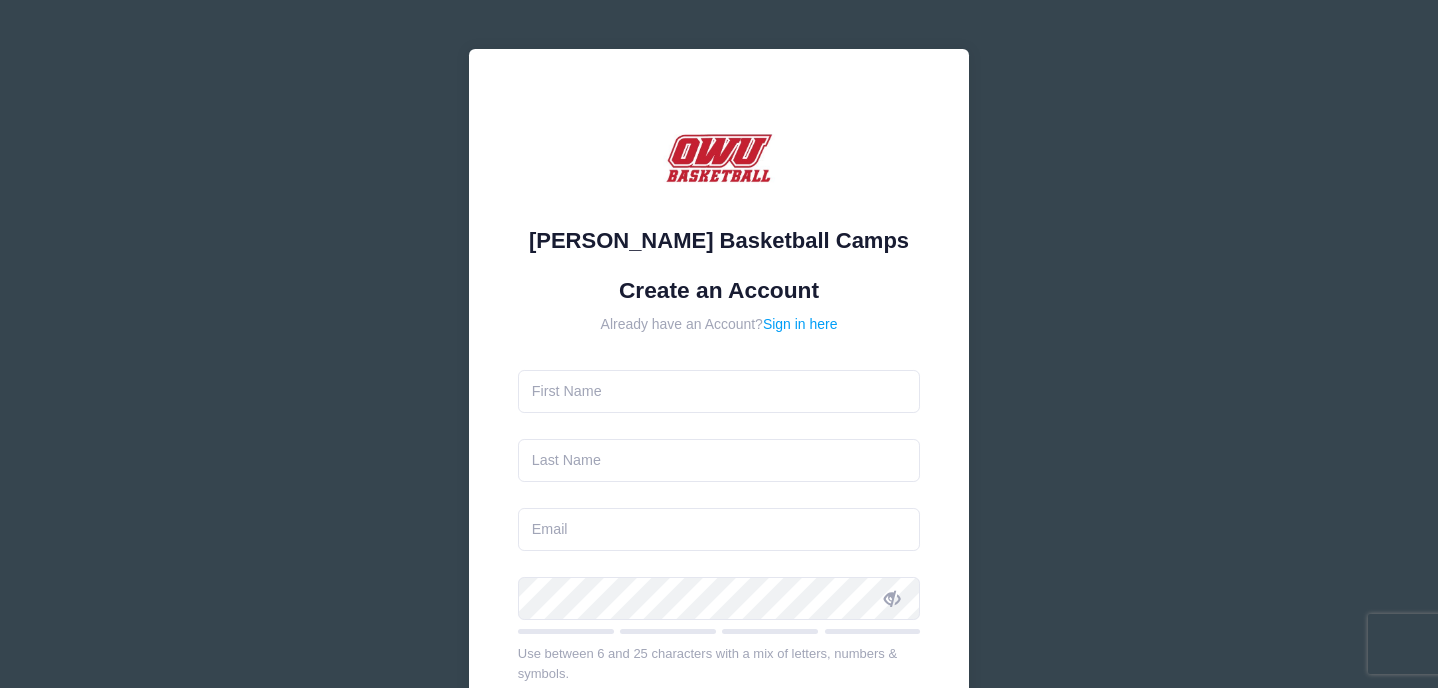 scroll, scrollTop: 0, scrollLeft: 0, axis: both 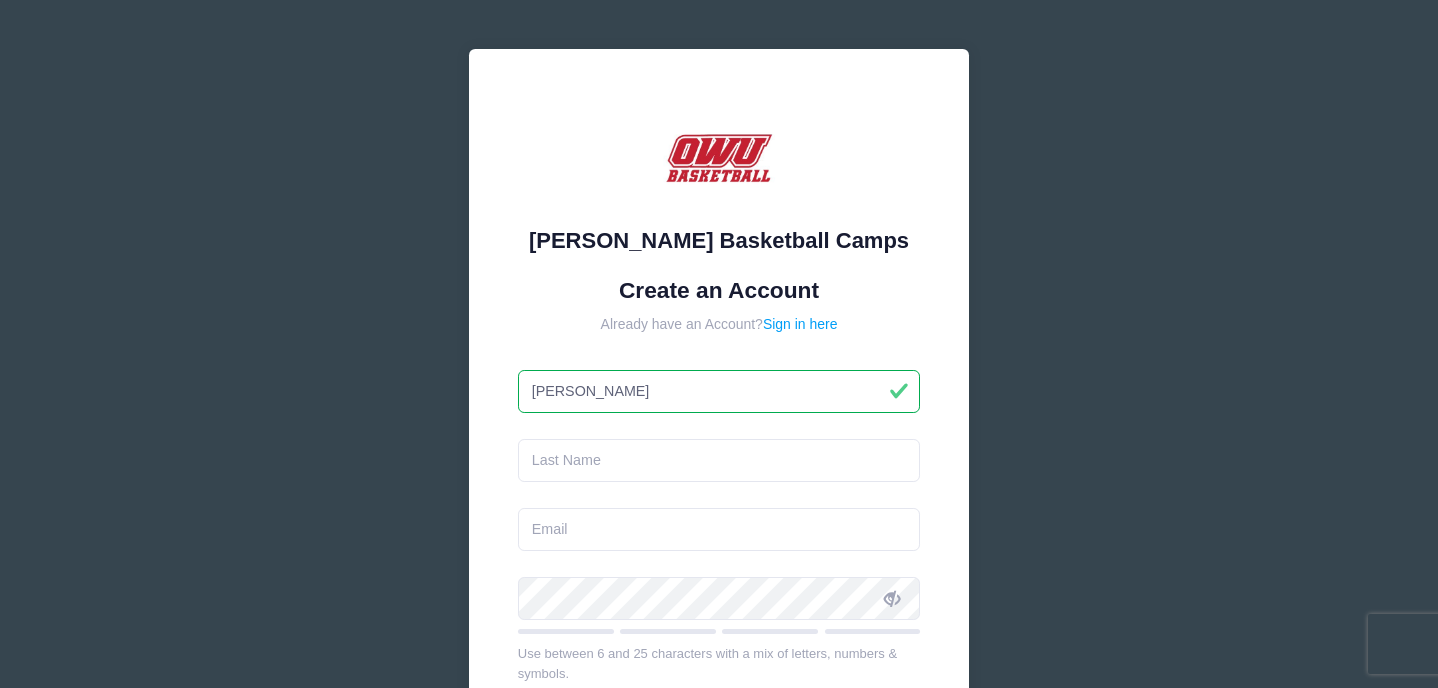 type on "[PERSON_NAME]" 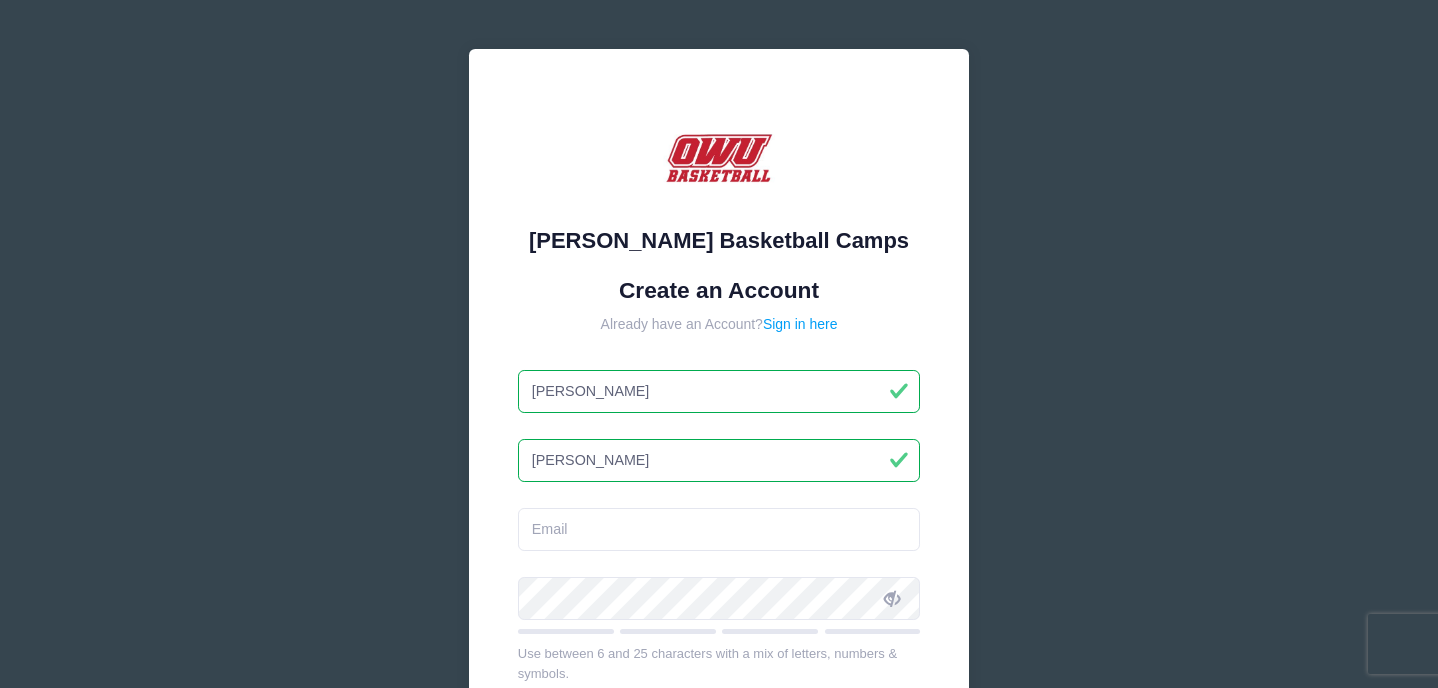 type on "[PERSON_NAME]" 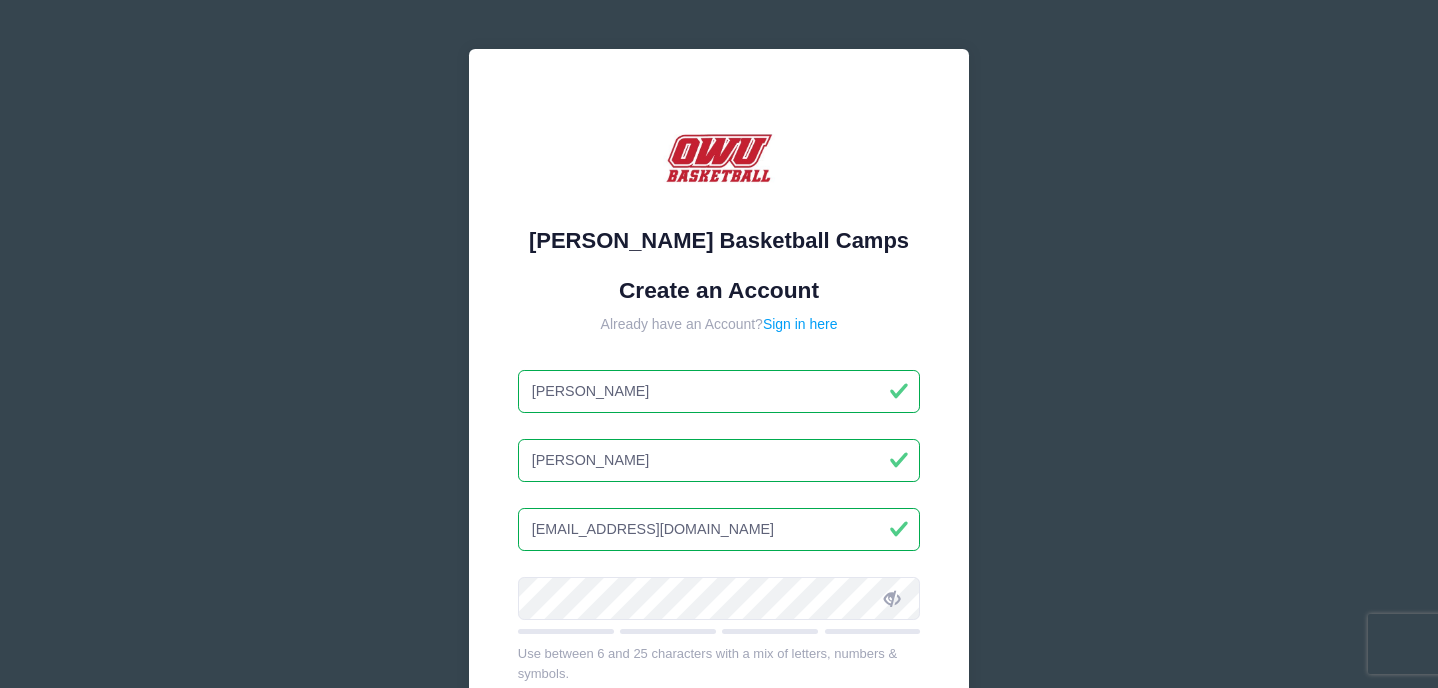 type on "[EMAIL_ADDRESS][DOMAIN_NAME]" 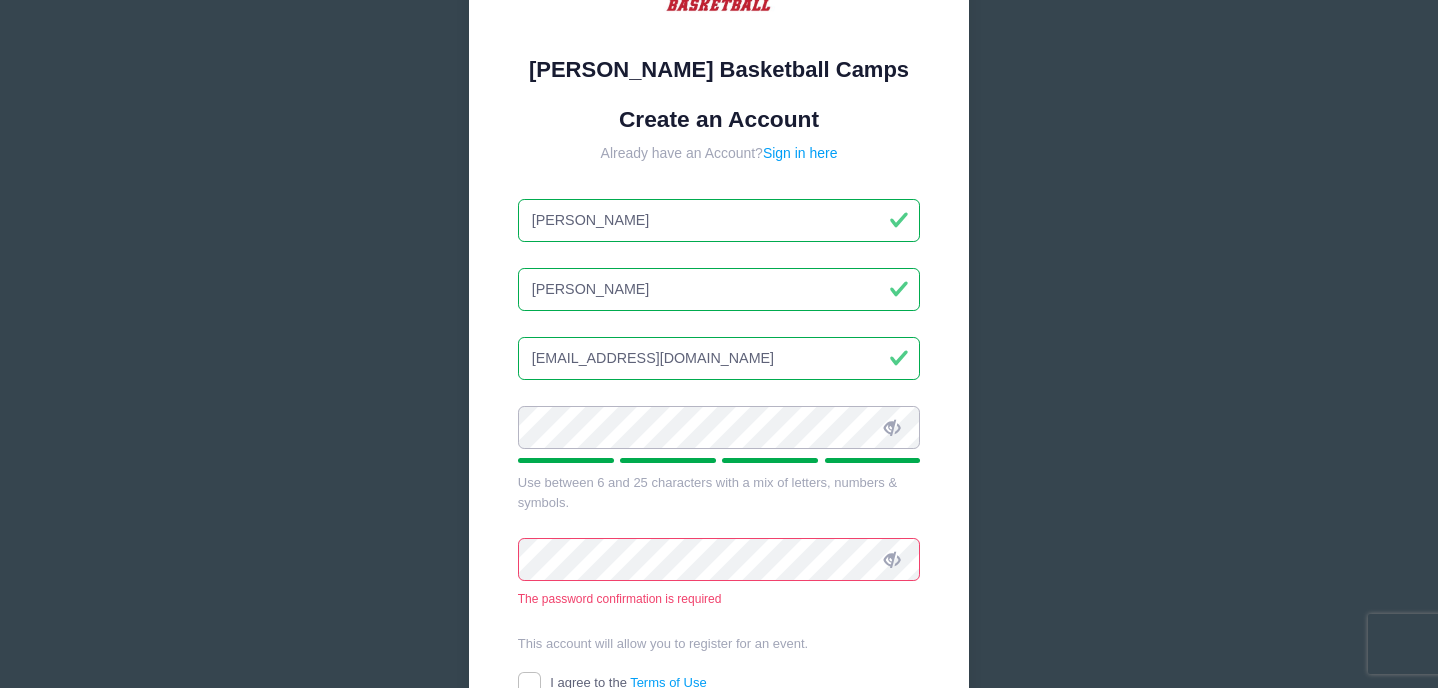 scroll, scrollTop: 172, scrollLeft: 0, axis: vertical 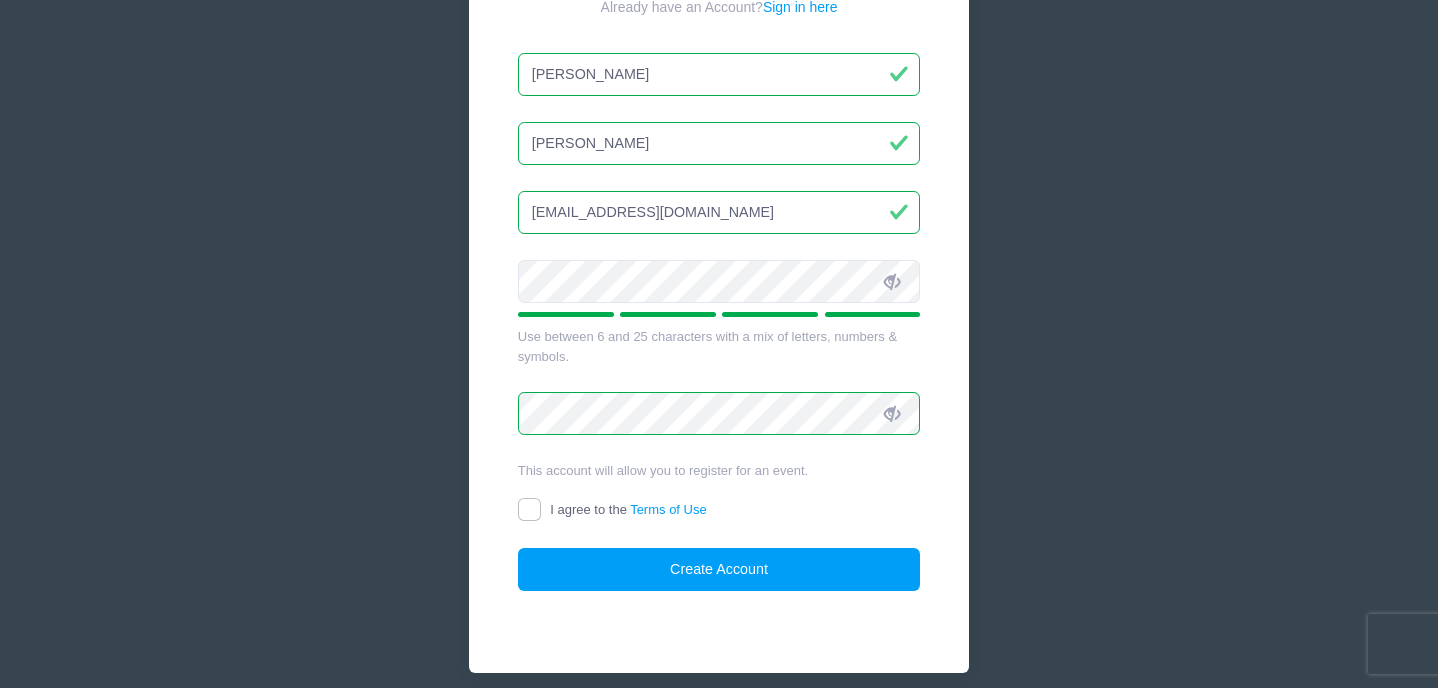 click on "I agree to the
Terms of Use" at bounding box center [529, 509] 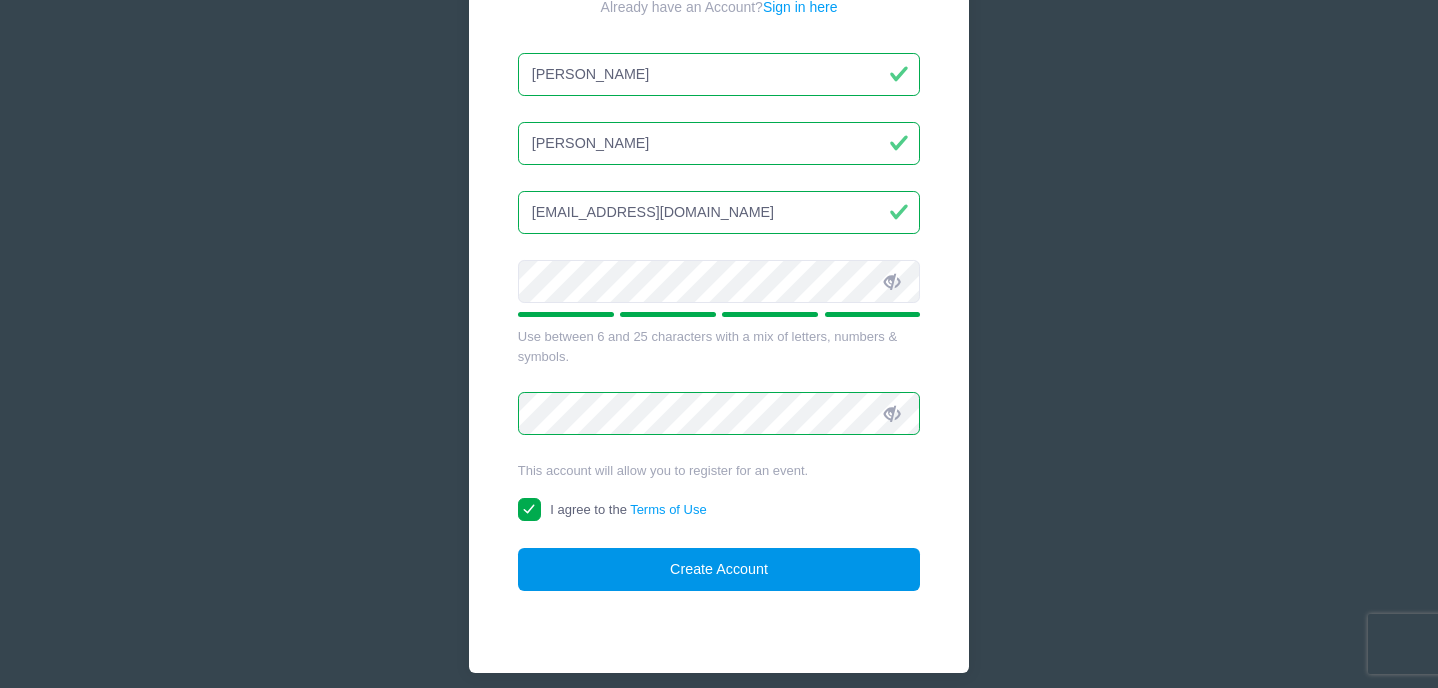 click on "Create Account" at bounding box center [719, 569] 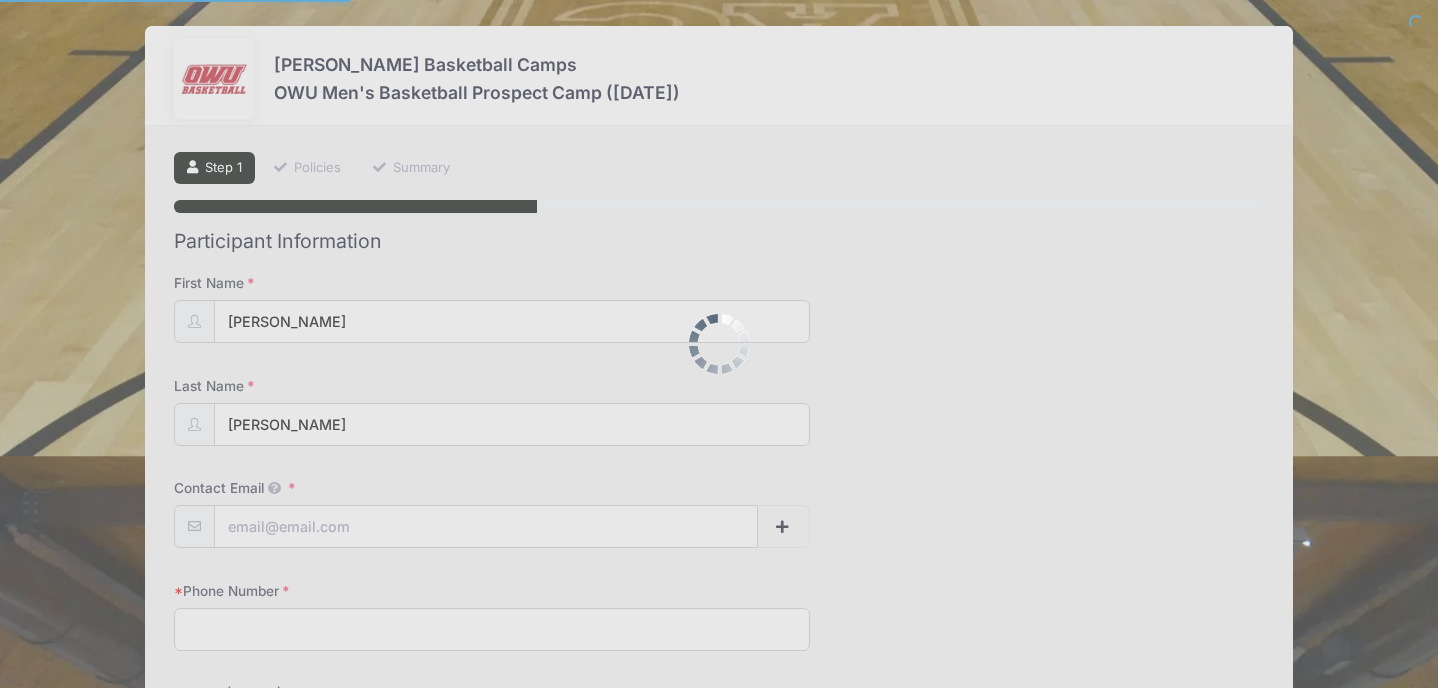 select 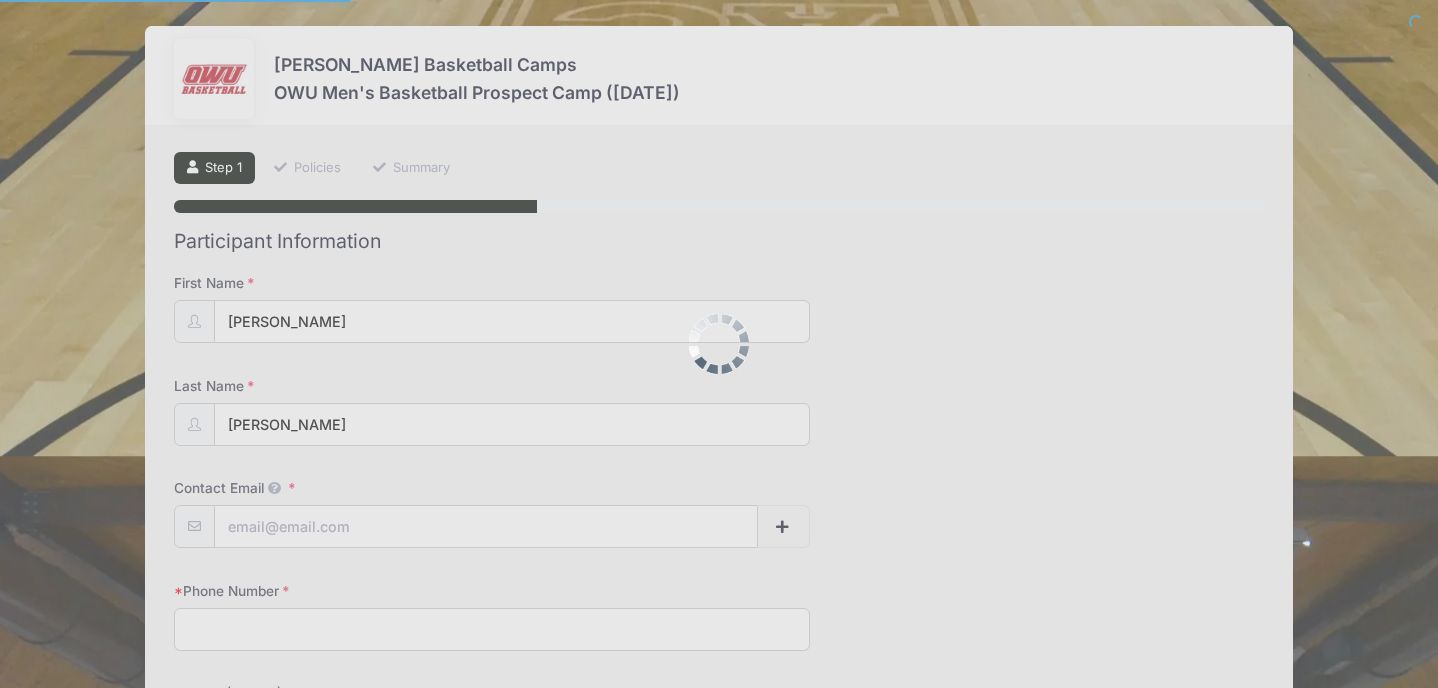 select 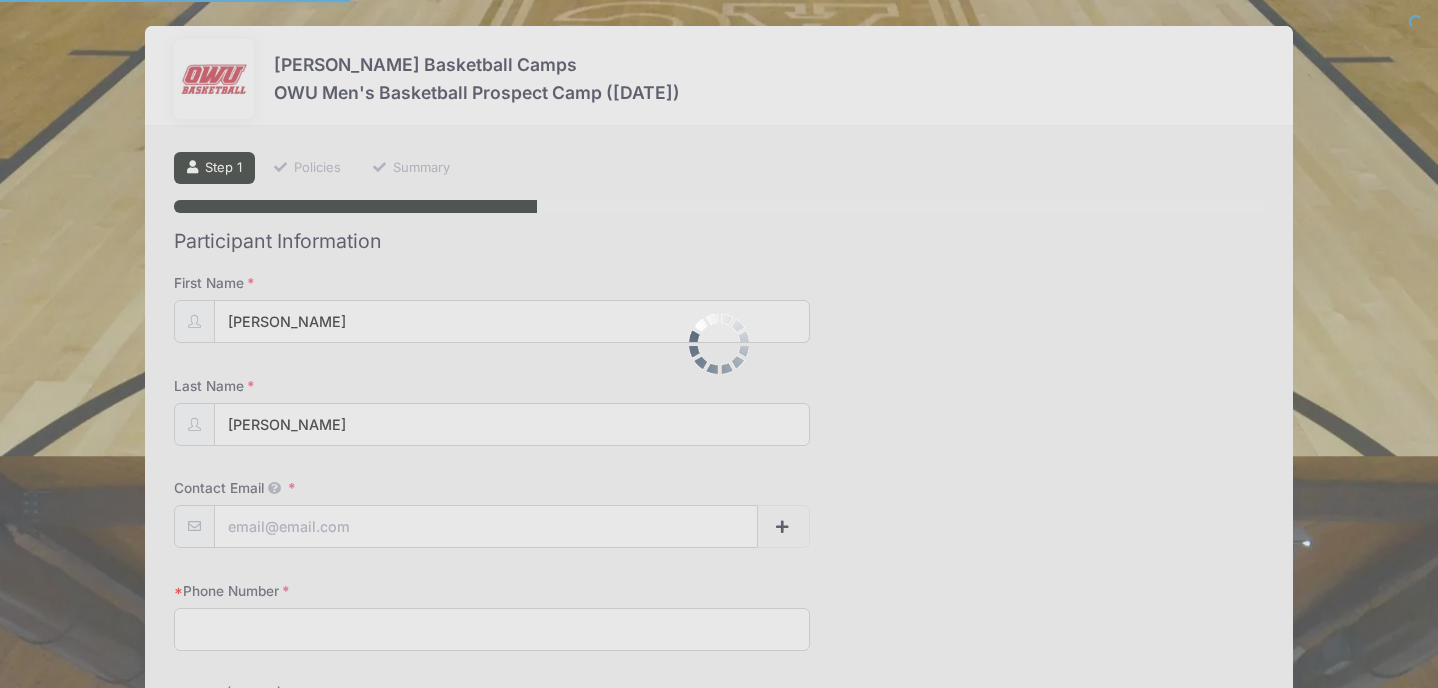 select 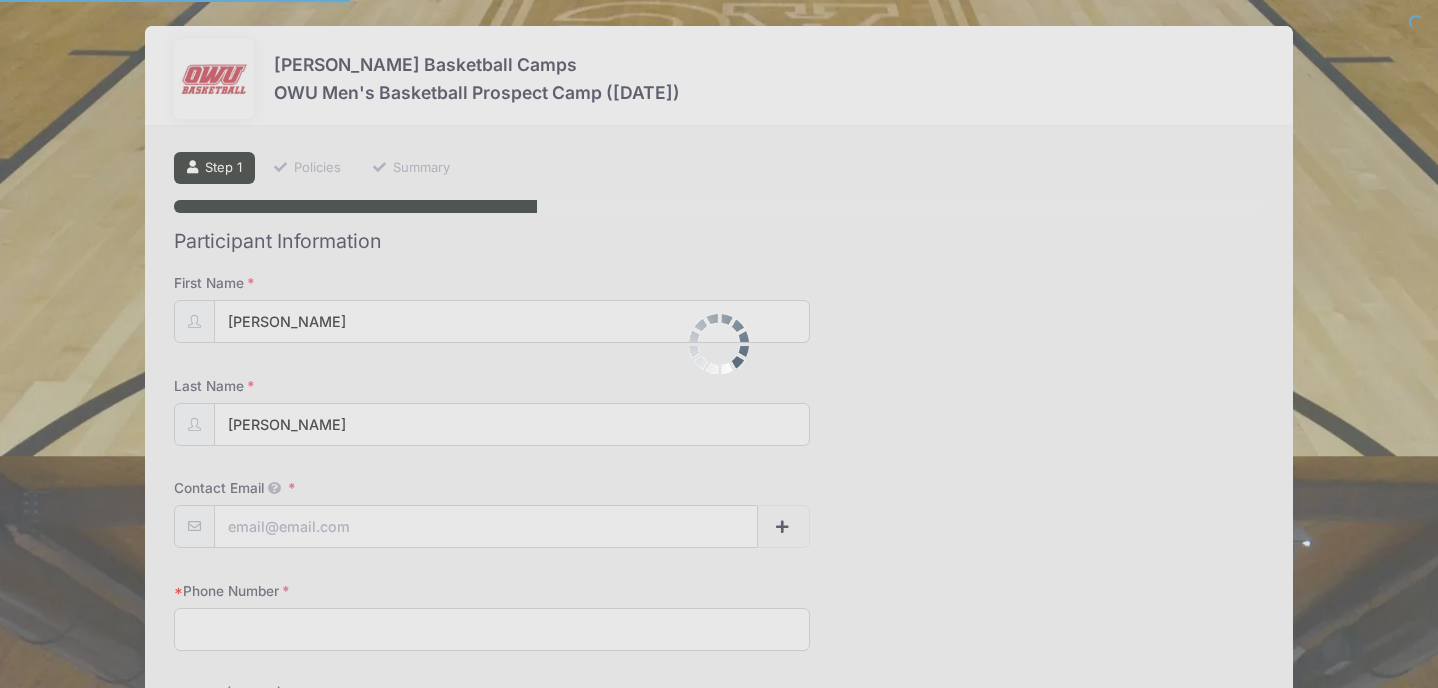 scroll, scrollTop: 0, scrollLeft: 0, axis: both 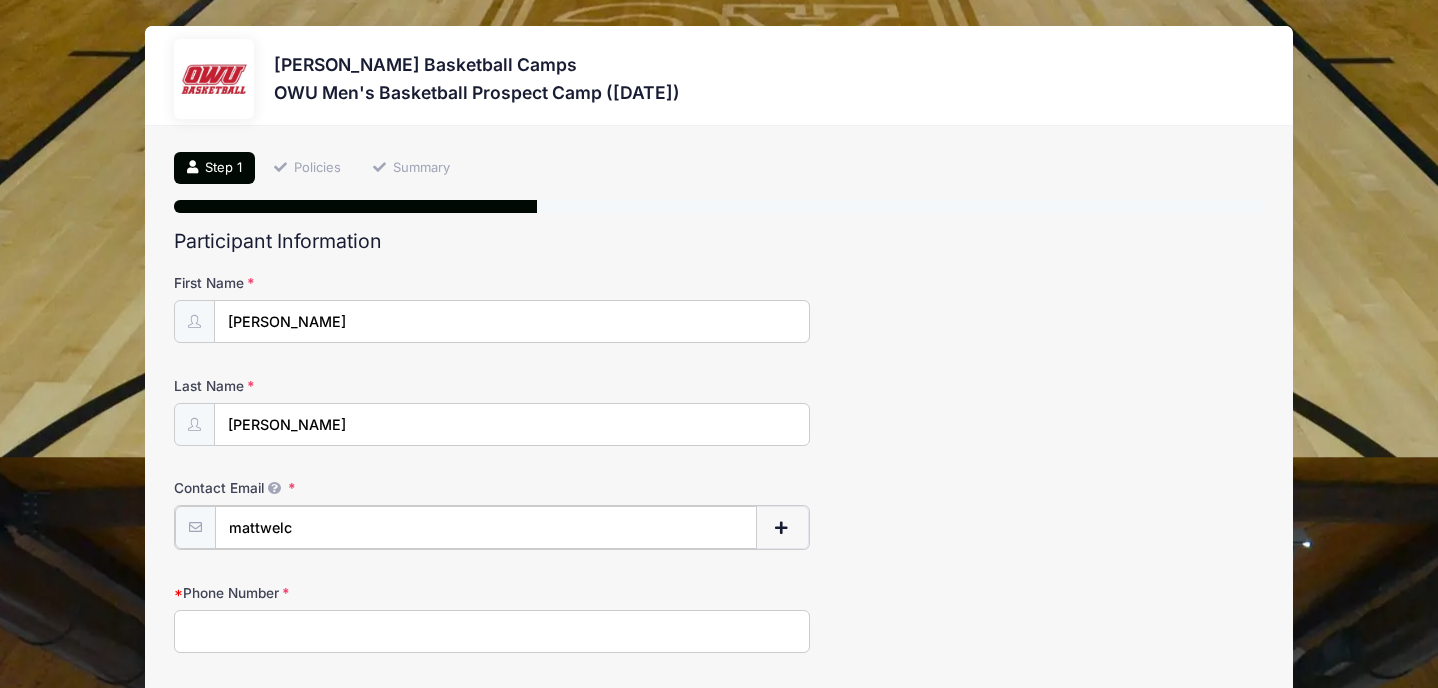 type on "[EMAIL_ADDRESS][DOMAIN_NAME]" 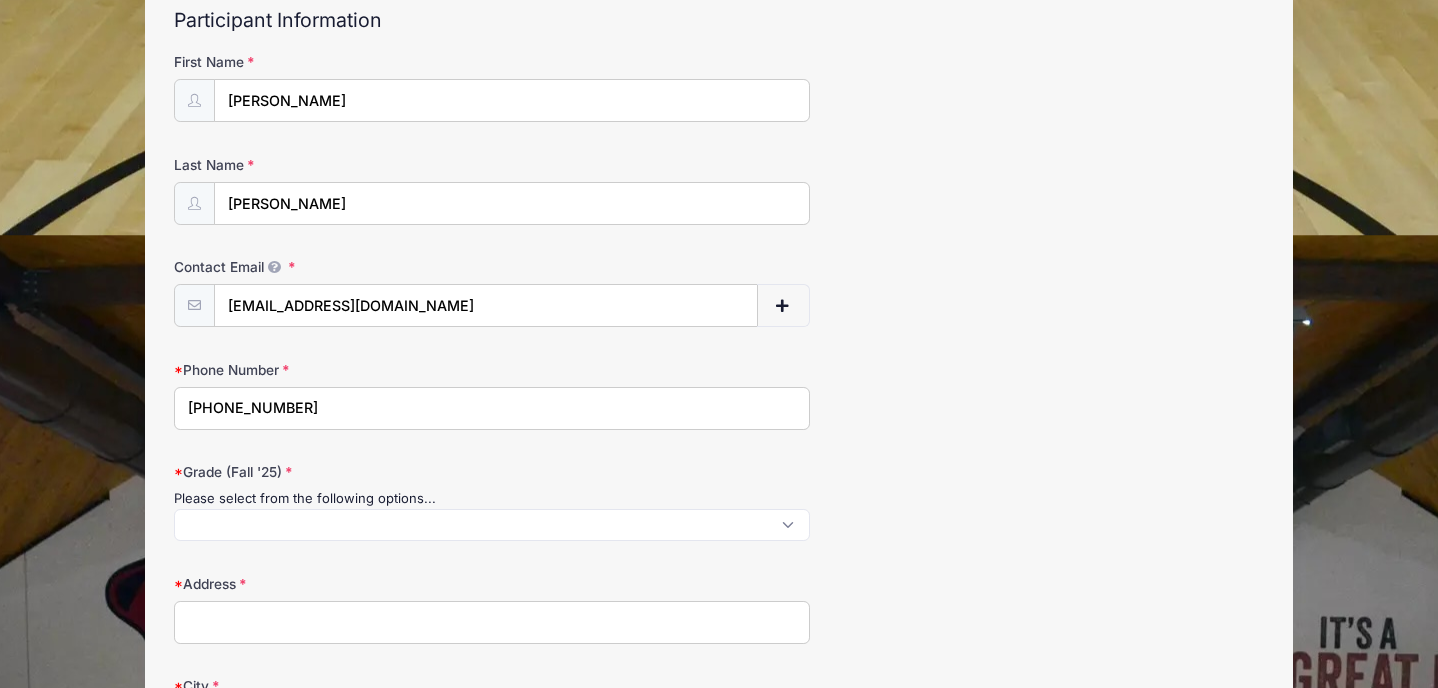 scroll, scrollTop: 221, scrollLeft: 0, axis: vertical 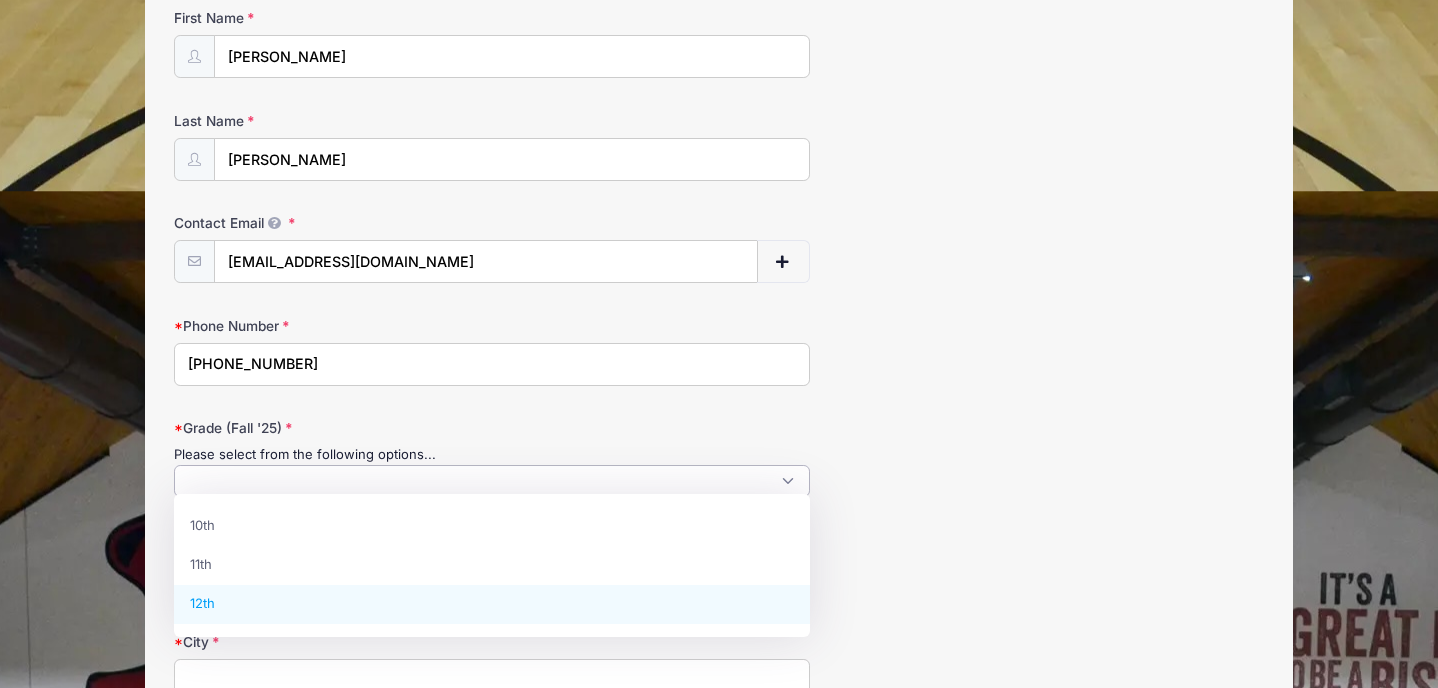 select on "12th" 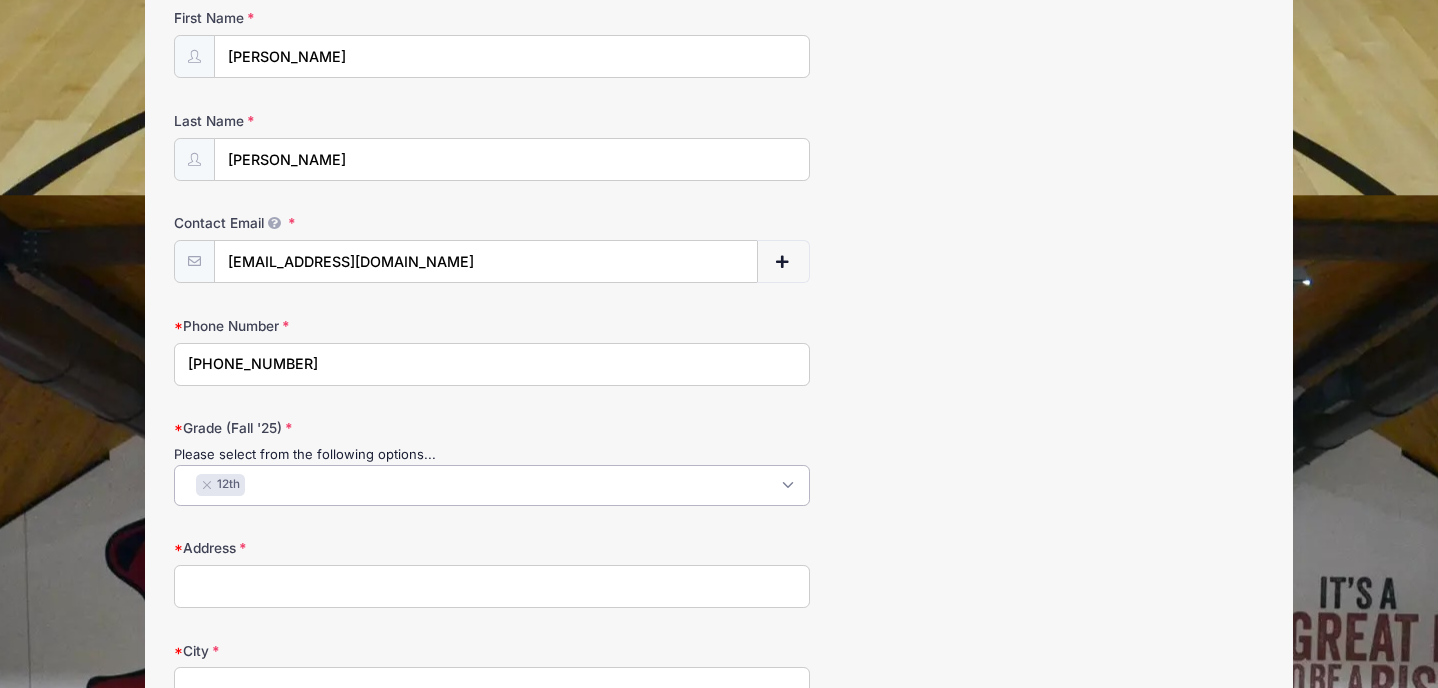 scroll, scrollTop: 36, scrollLeft: 0, axis: vertical 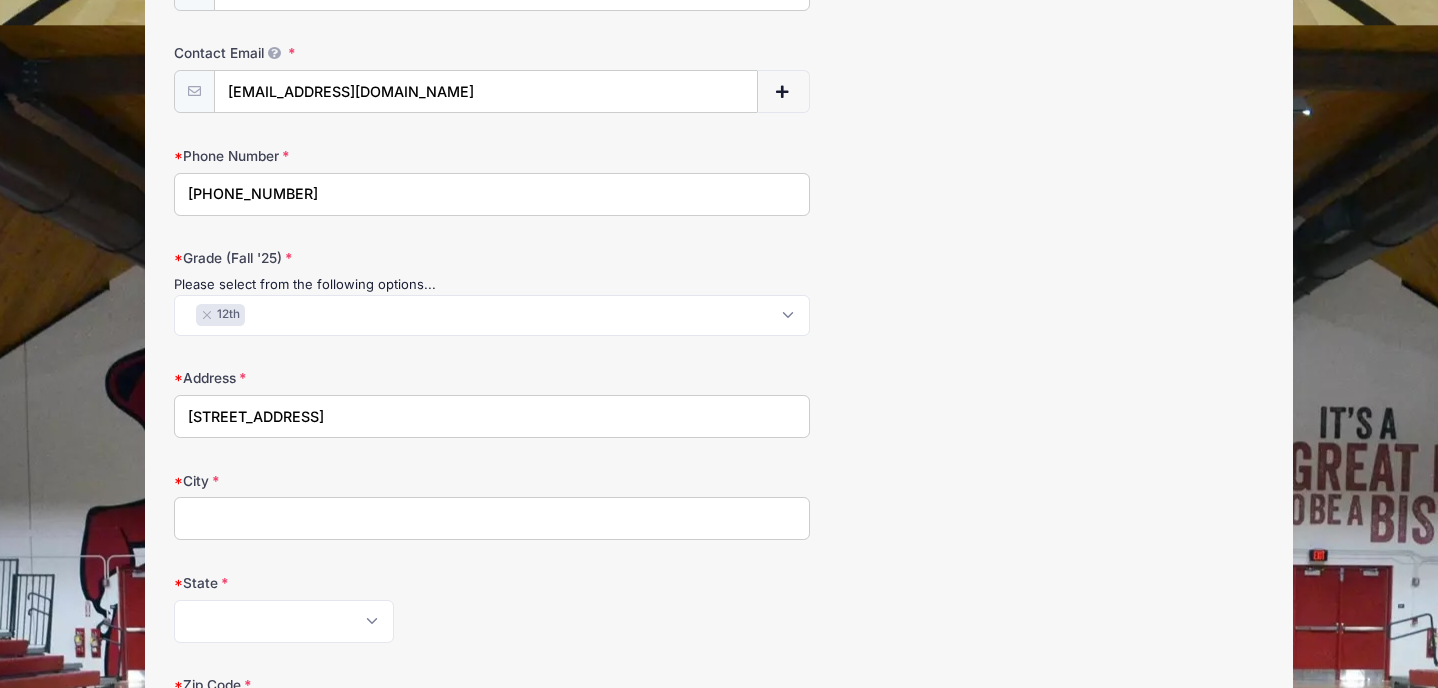 click on "405 Basswood Ct" at bounding box center [492, 416] 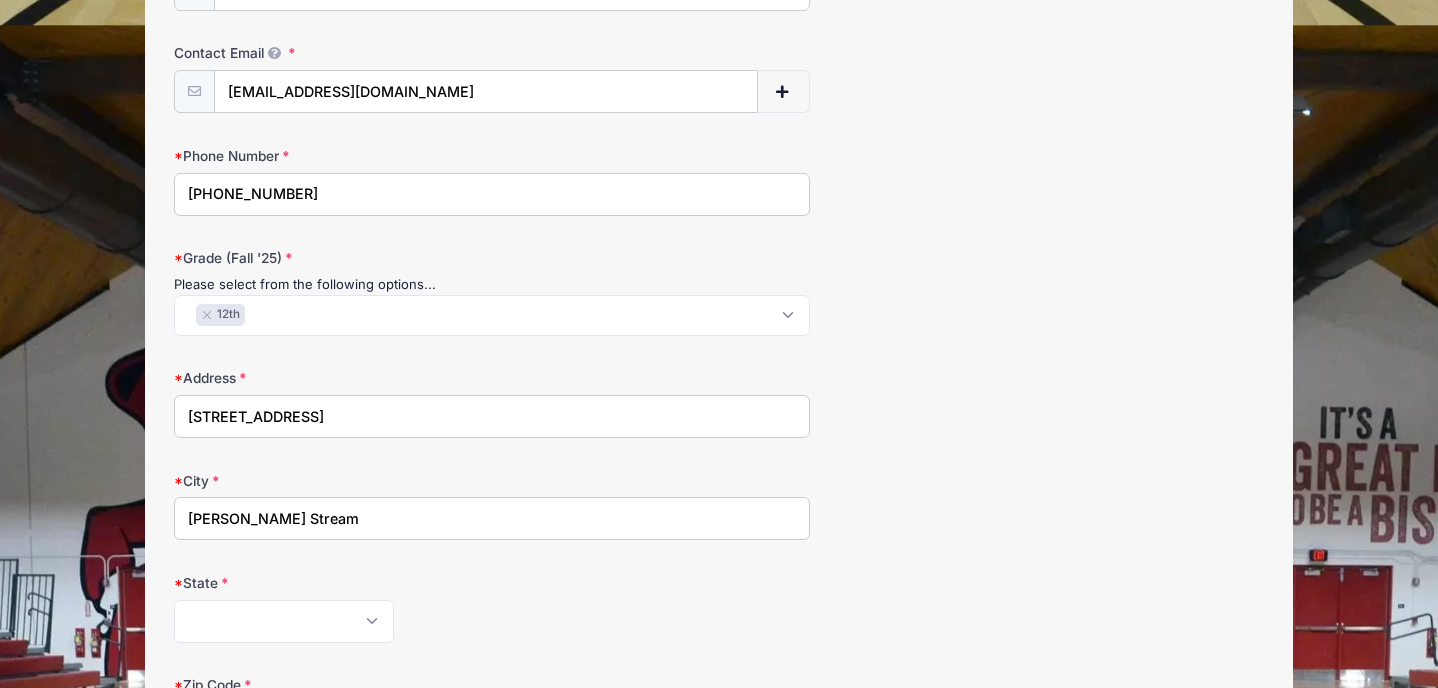 type on "Carol Stream" 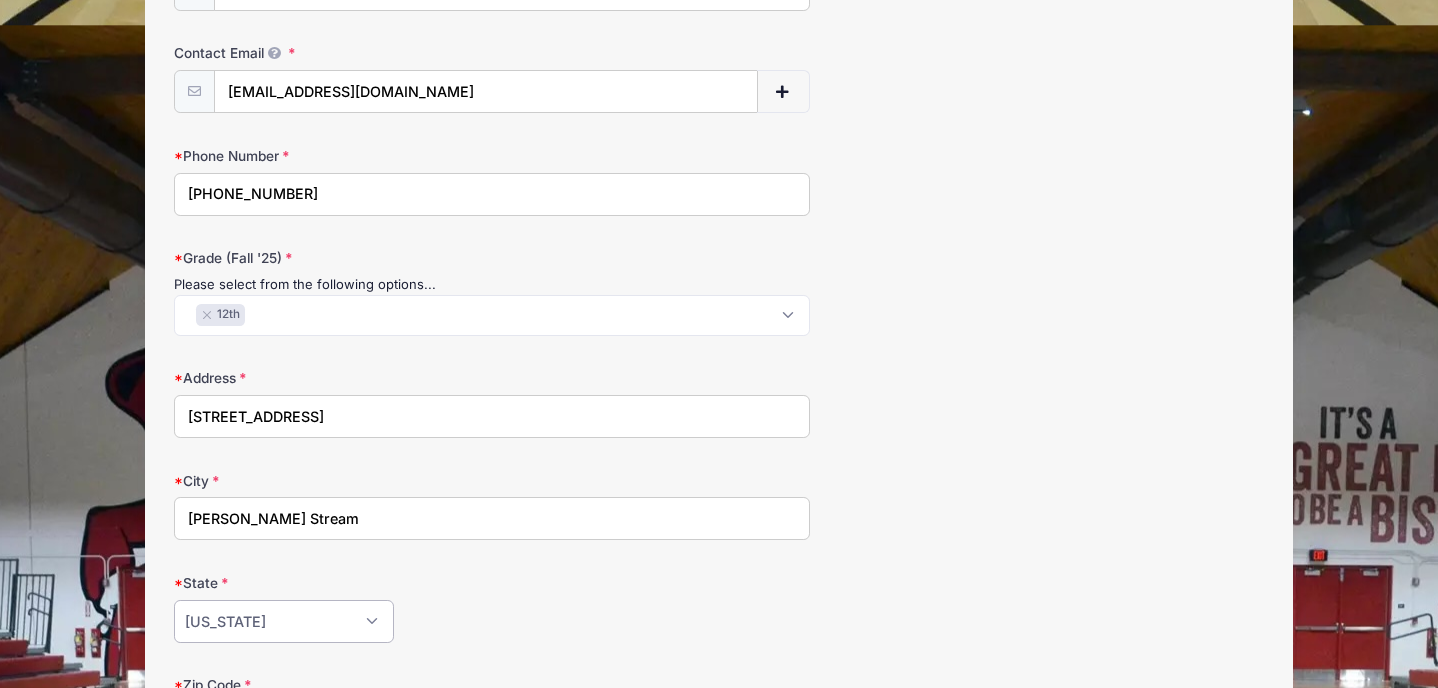 select on "IL" 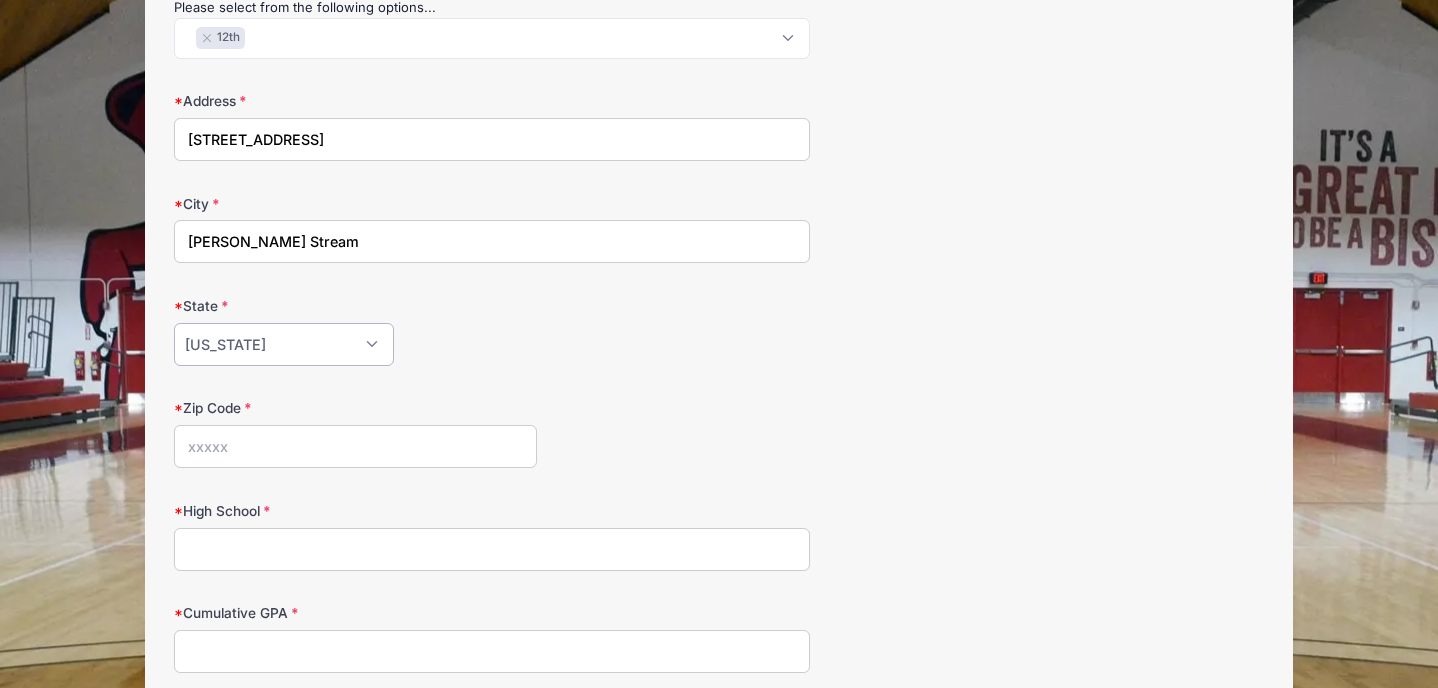 scroll, scrollTop: 879, scrollLeft: 0, axis: vertical 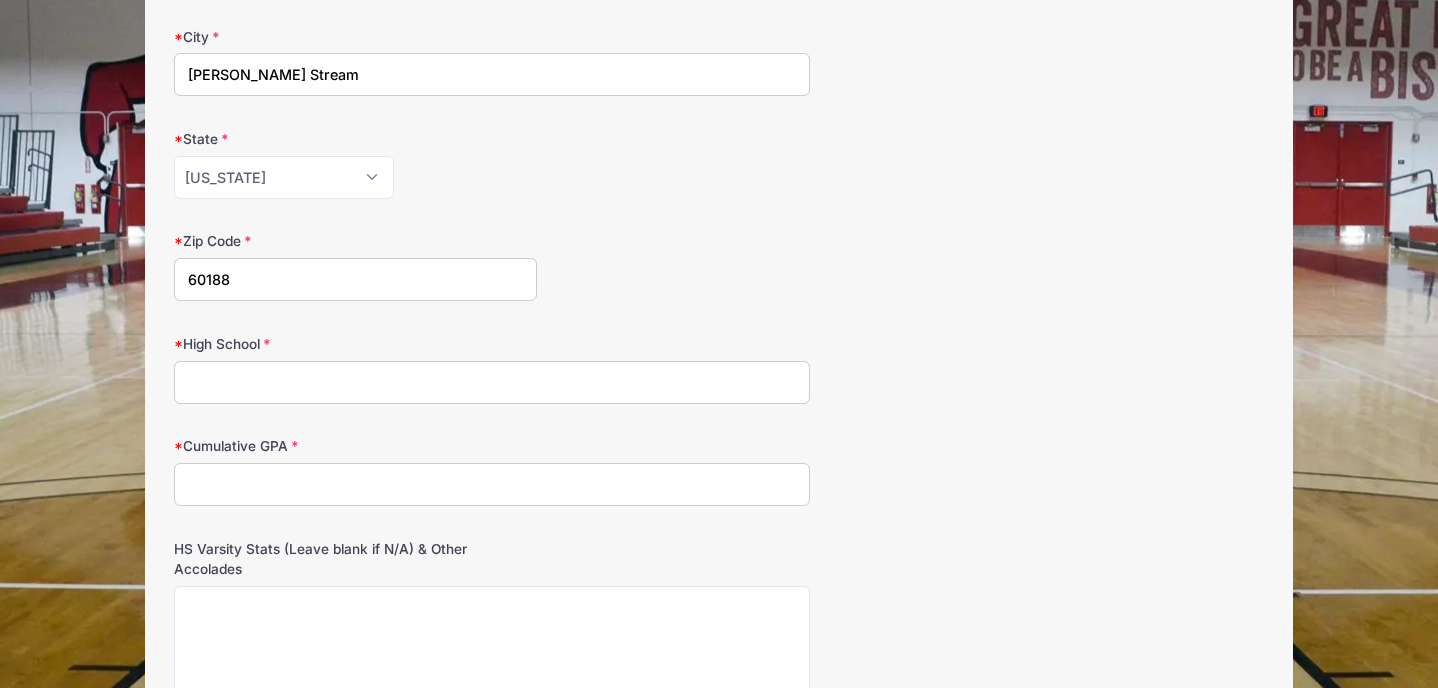 type on "60188" 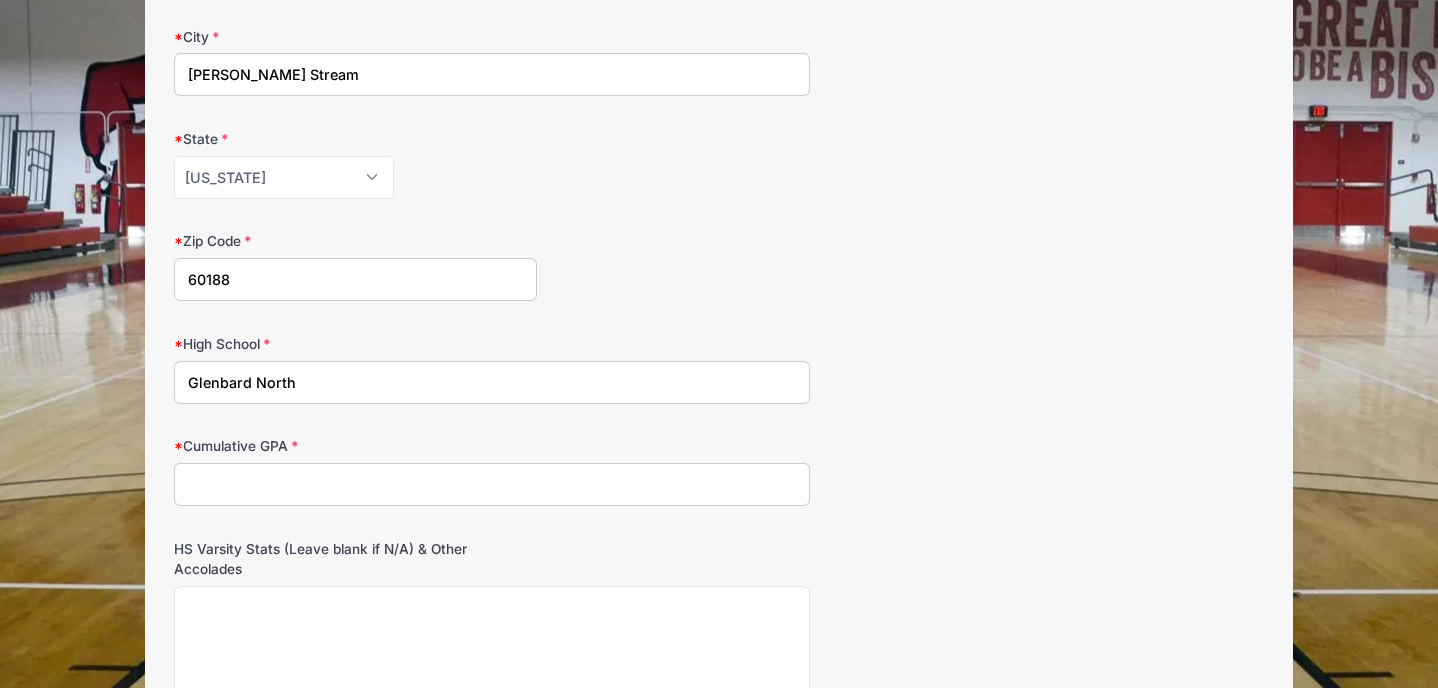 type on "Glenbard North" 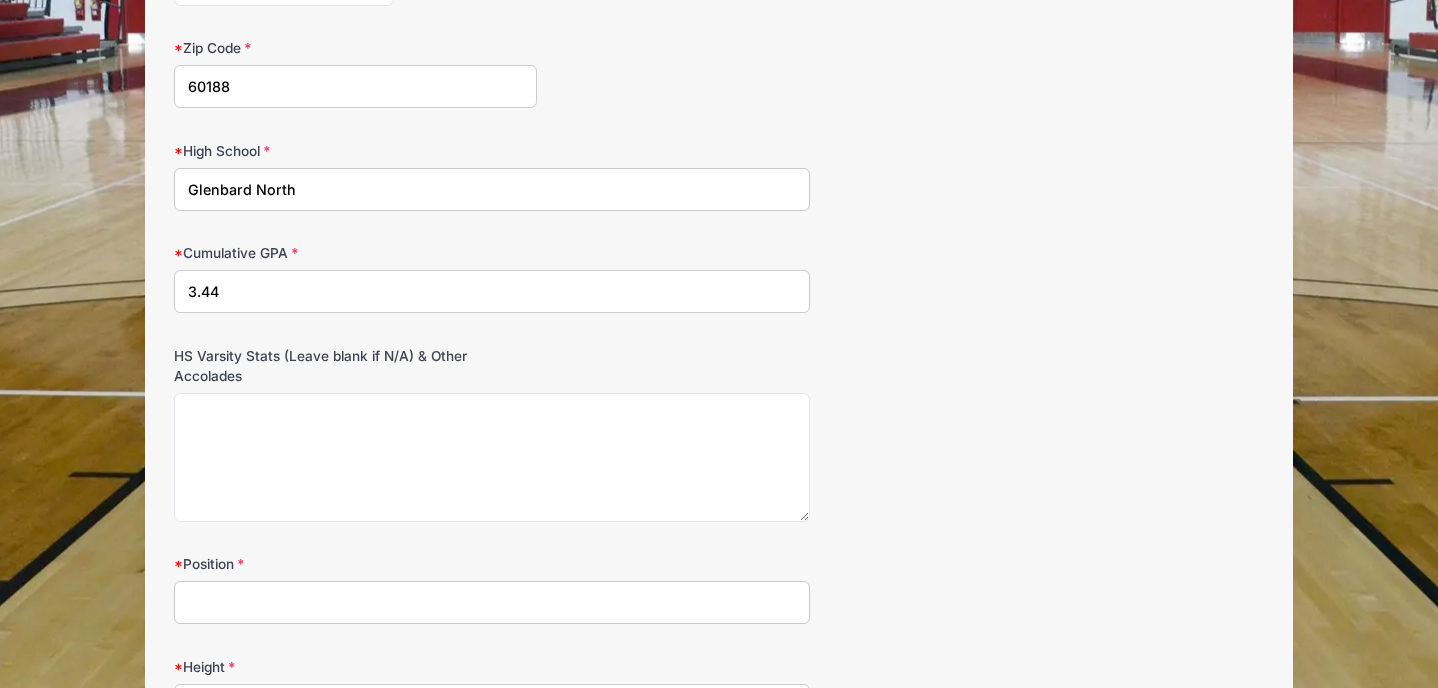 scroll, scrollTop: 1072, scrollLeft: 0, axis: vertical 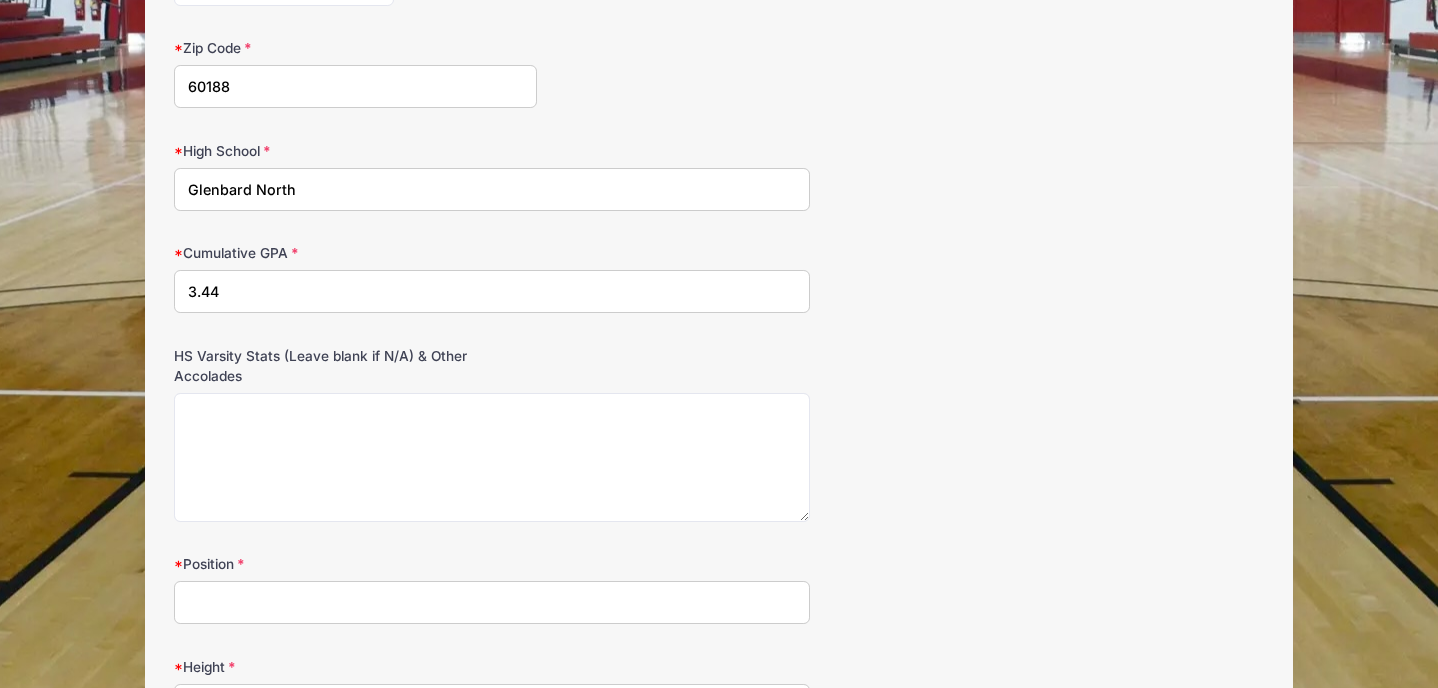 type on "3.44" 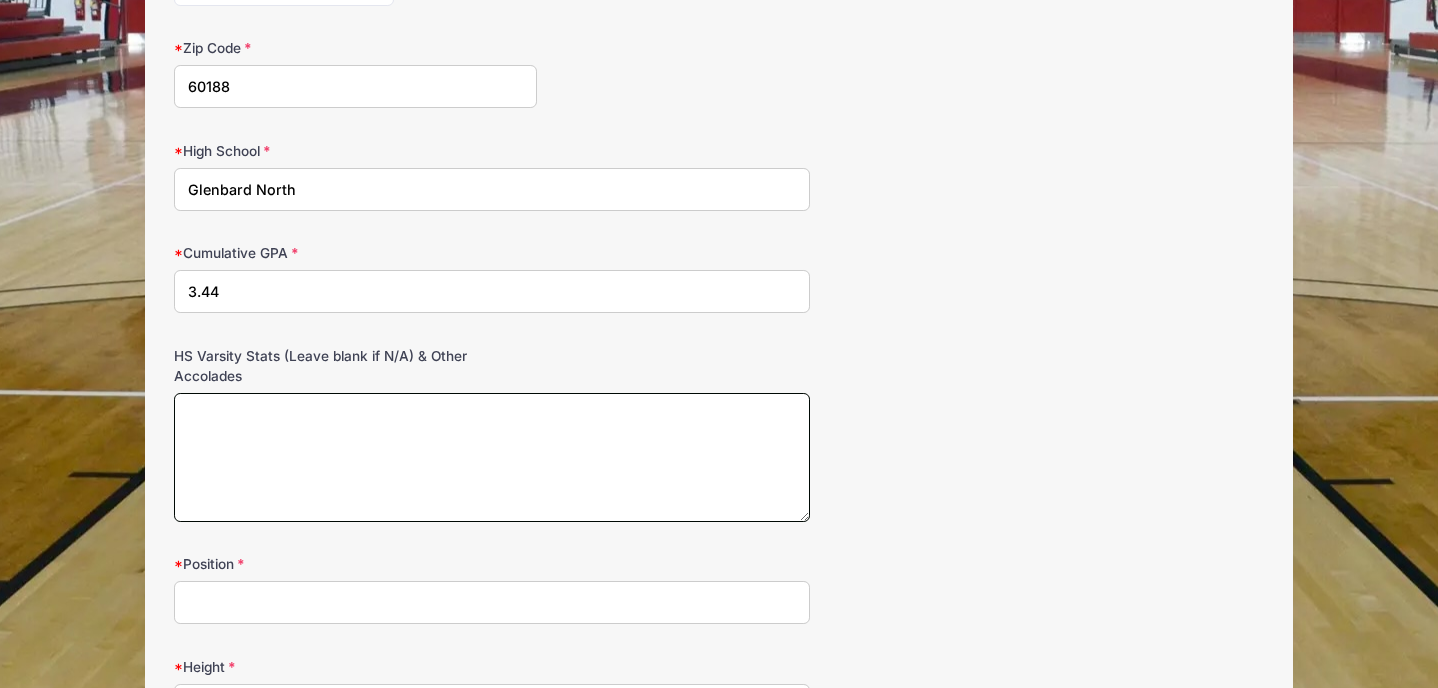 click on "HS Varsity Stats (Leave blank if N/A) & Other Accolades" at bounding box center [492, 457] 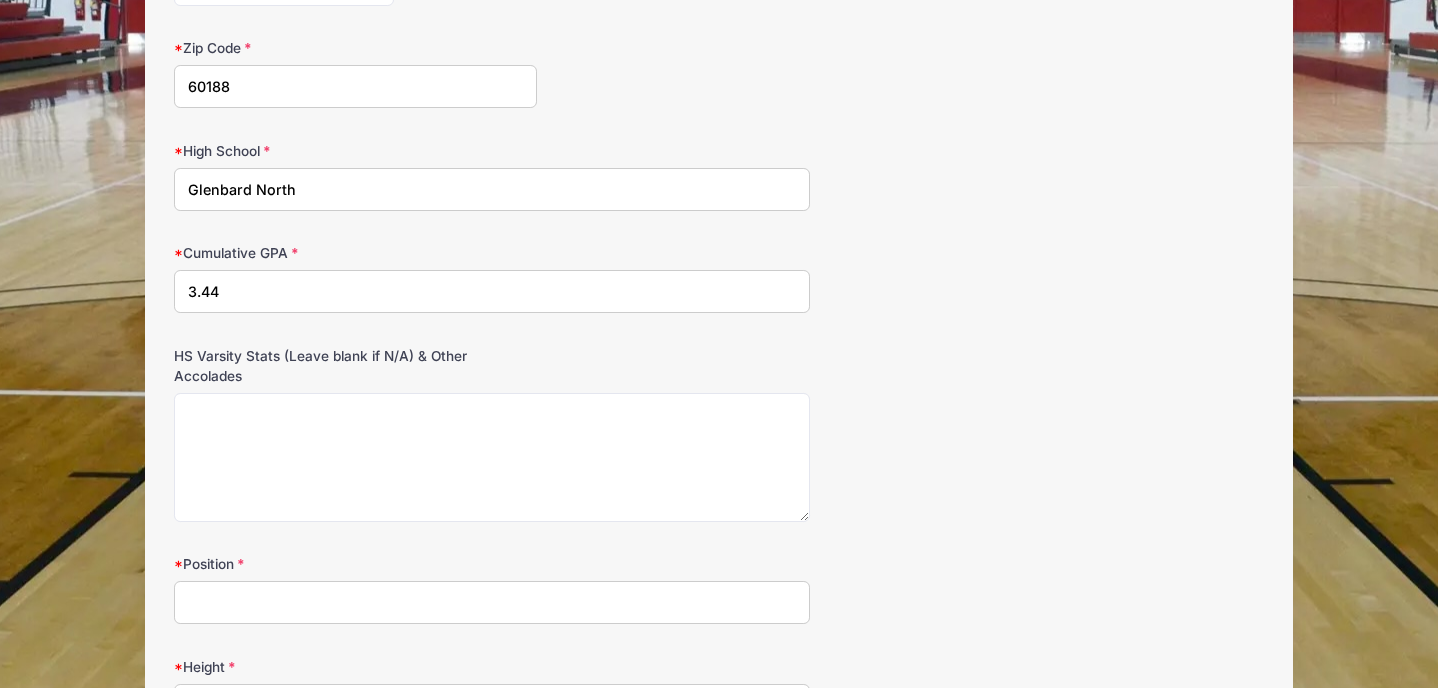 click on "Position" at bounding box center [492, 602] 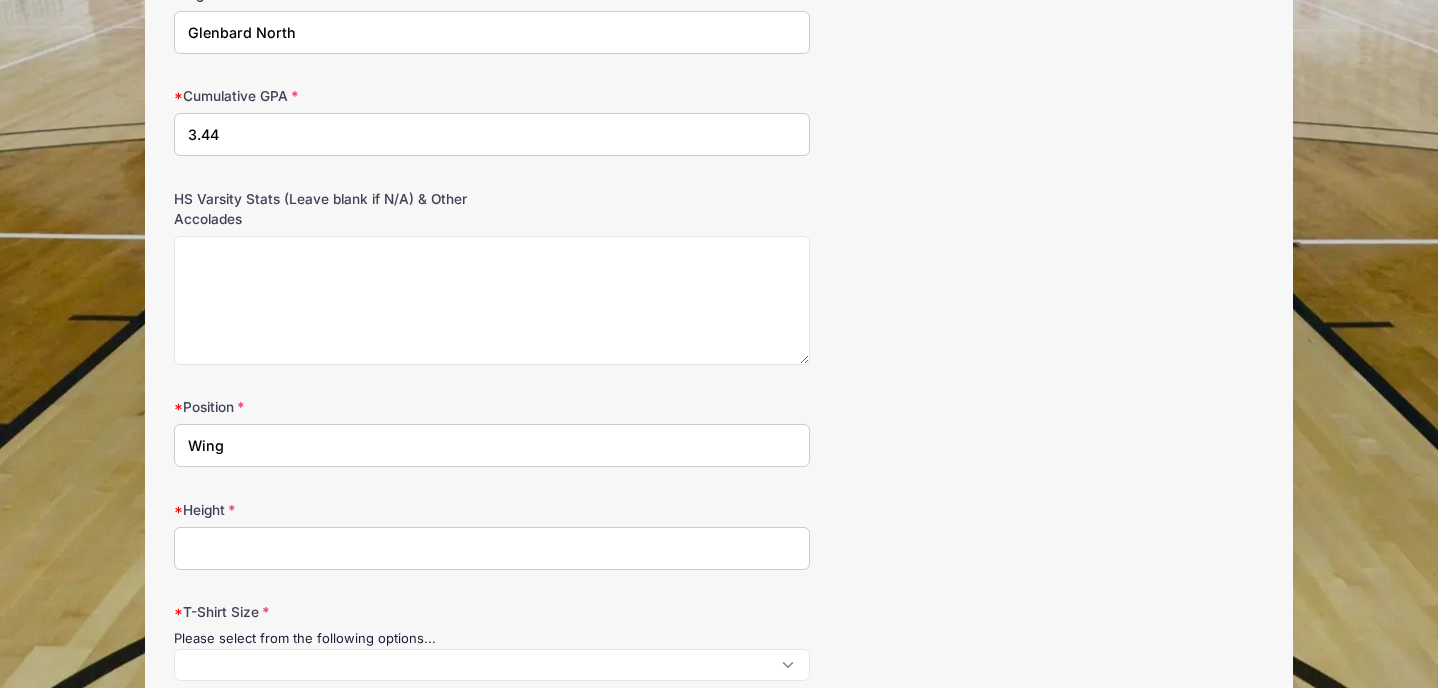 scroll, scrollTop: 1238, scrollLeft: 0, axis: vertical 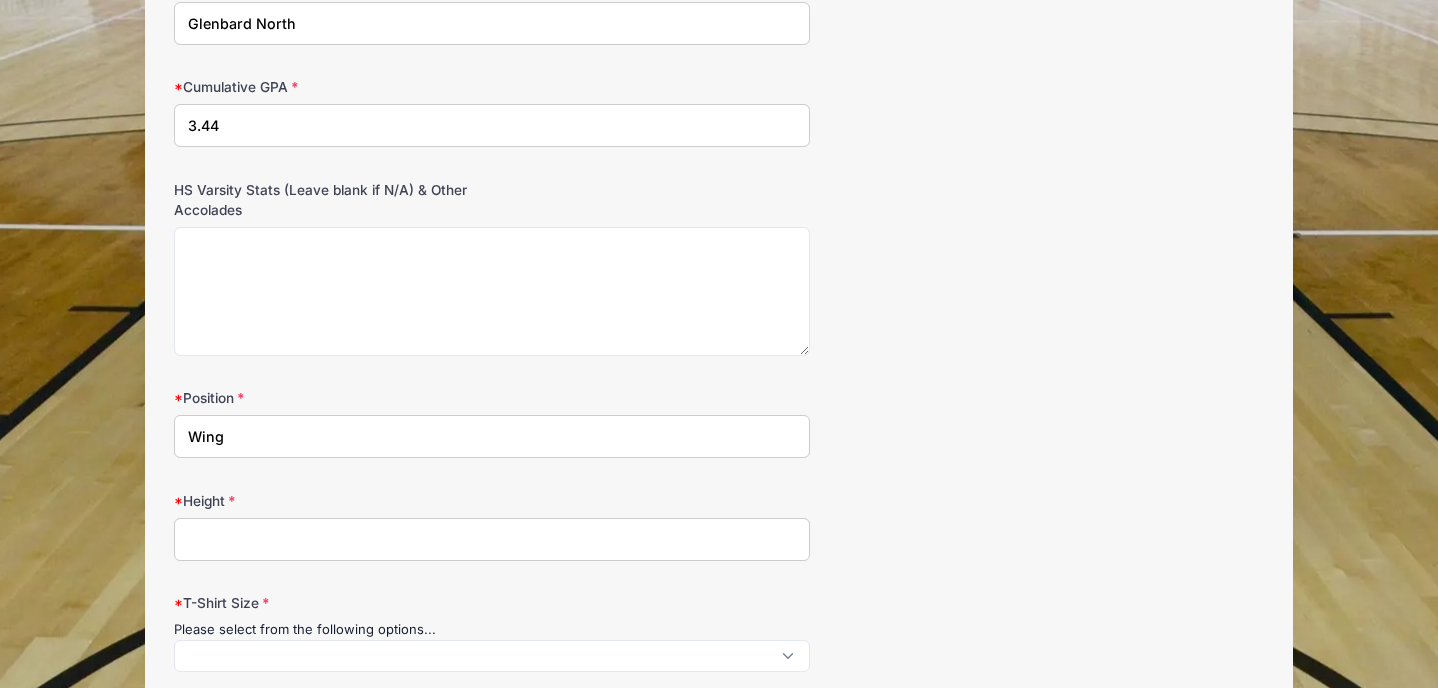 type on "Wing" 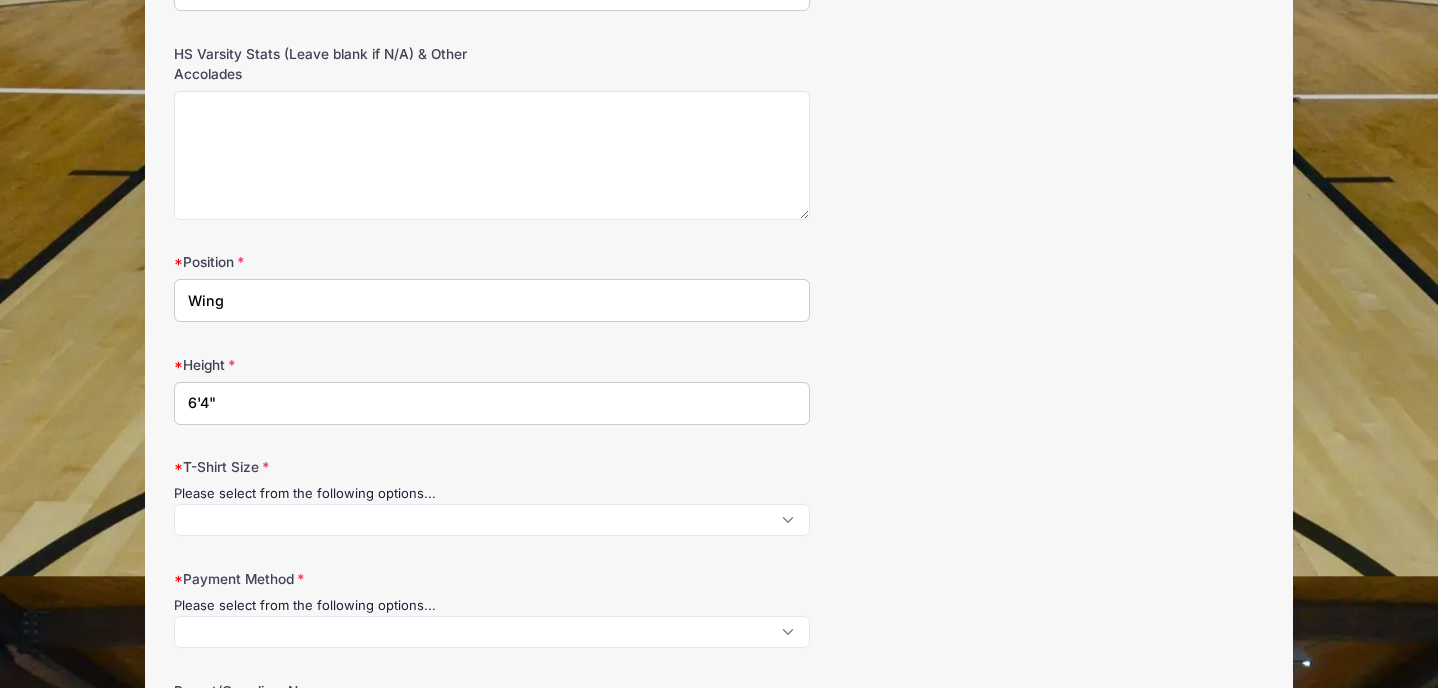 scroll, scrollTop: 1375, scrollLeft: 0, axis: vertical 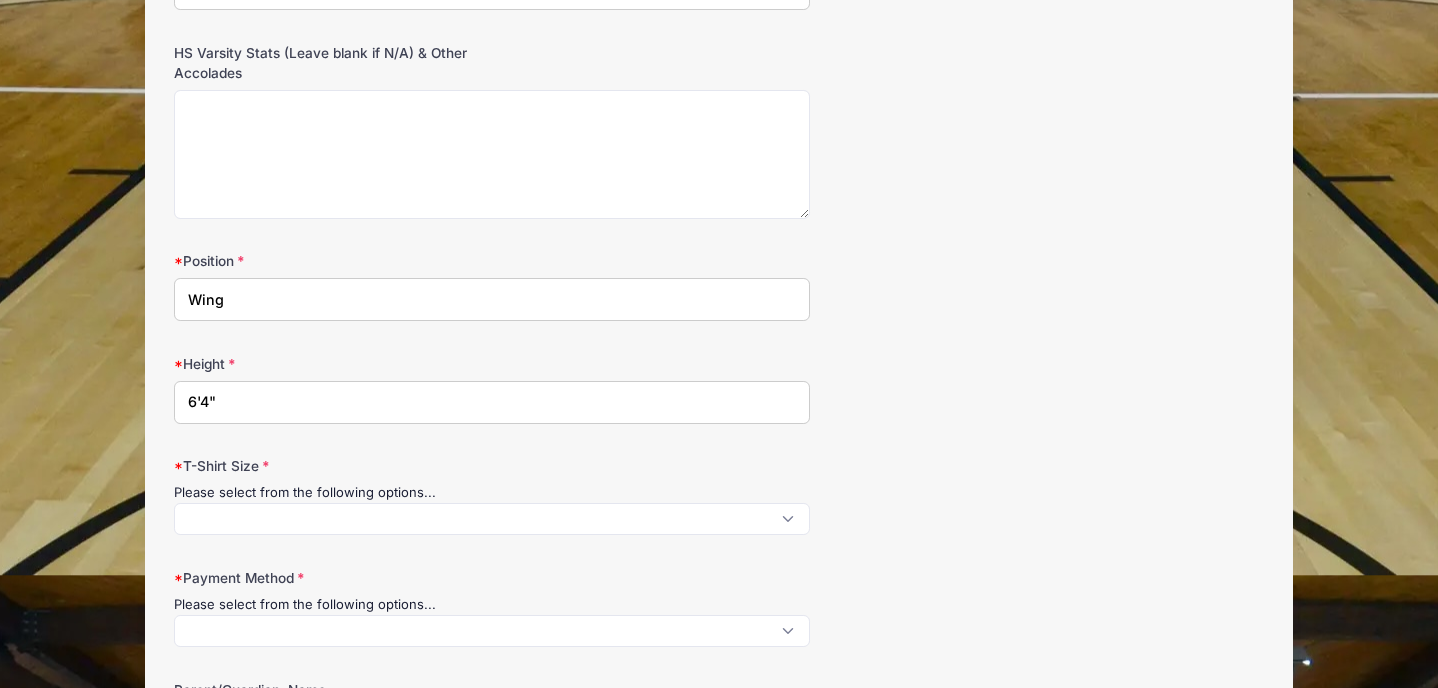 type on "6'4"" 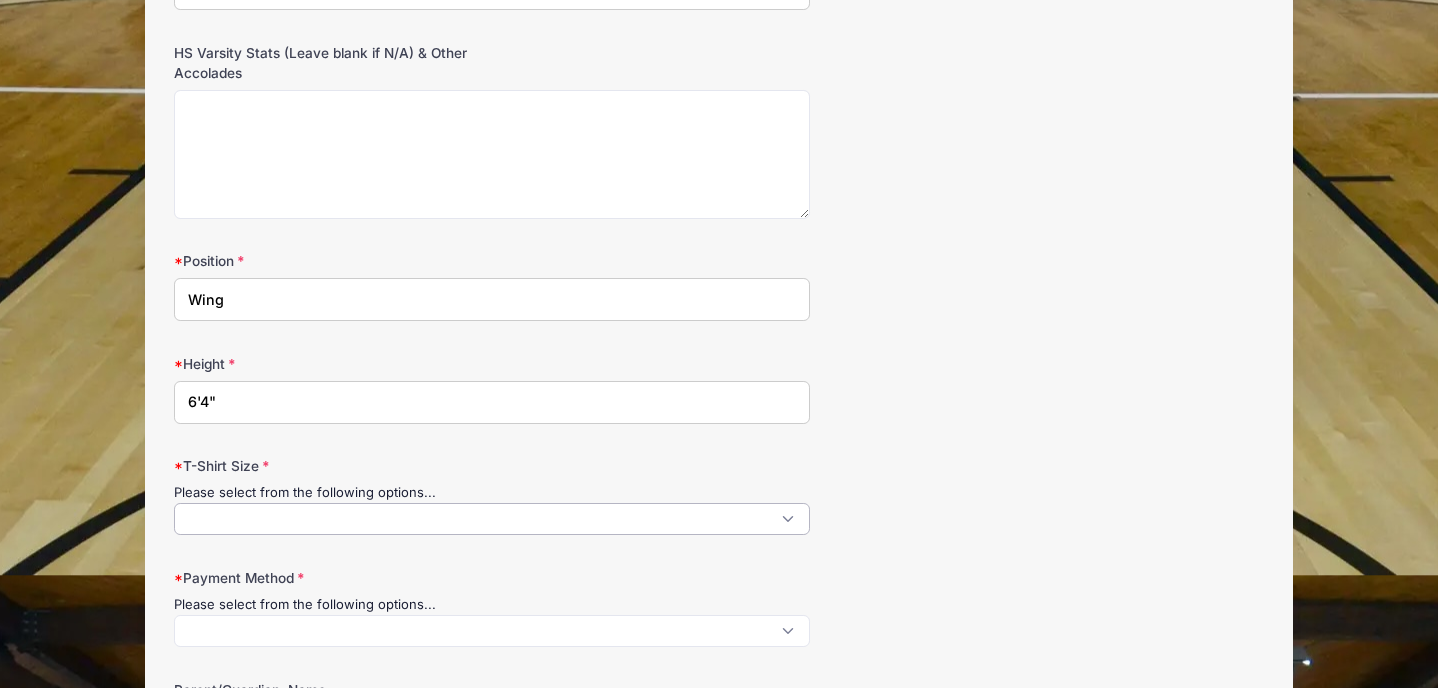 click at bounding box center [492, 519] 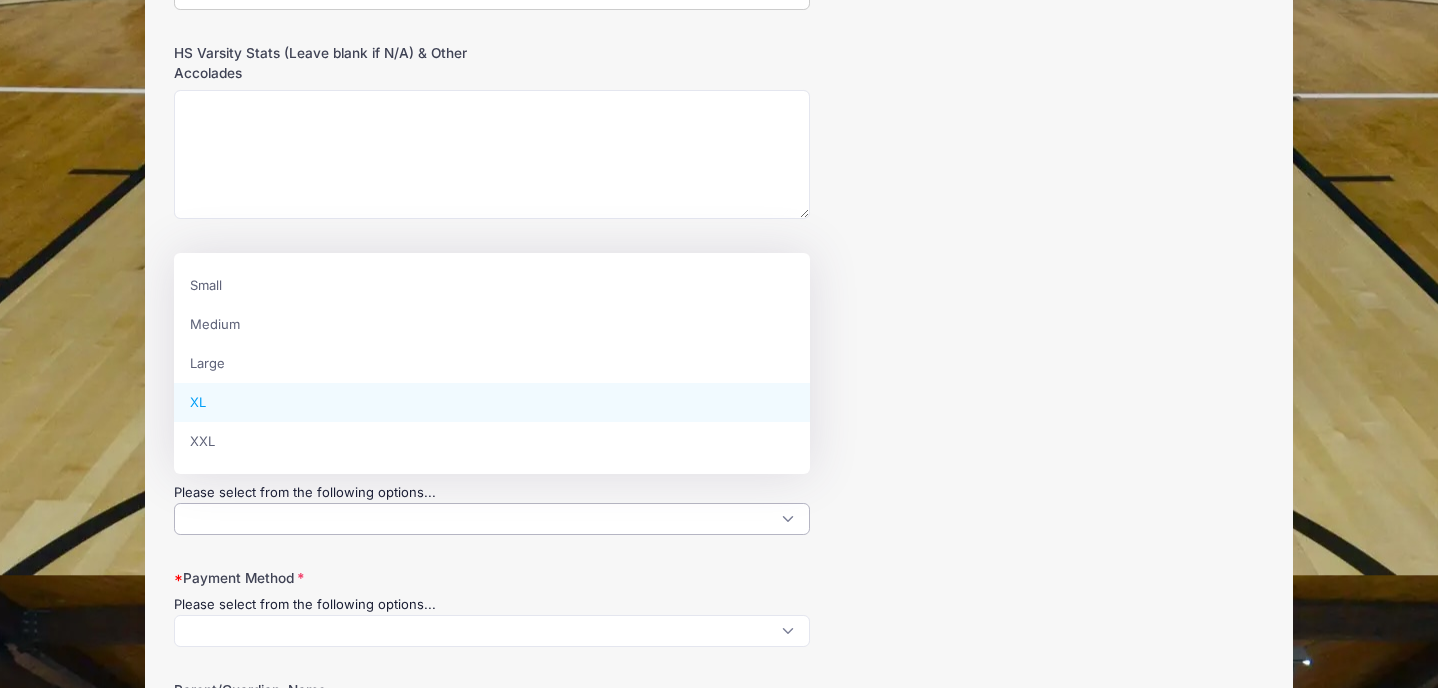 select on "XL" 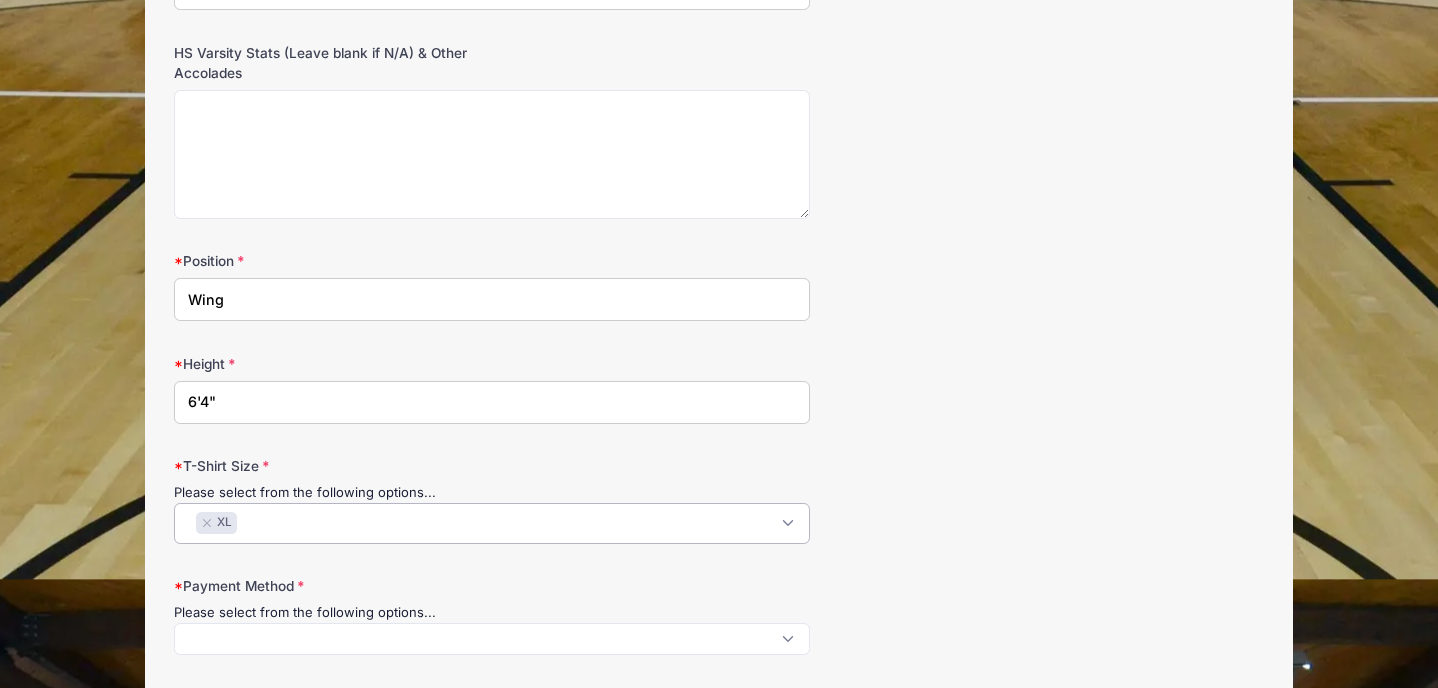 scroll, scrollTop: 54, scrollLeft: 0, axis: vertical 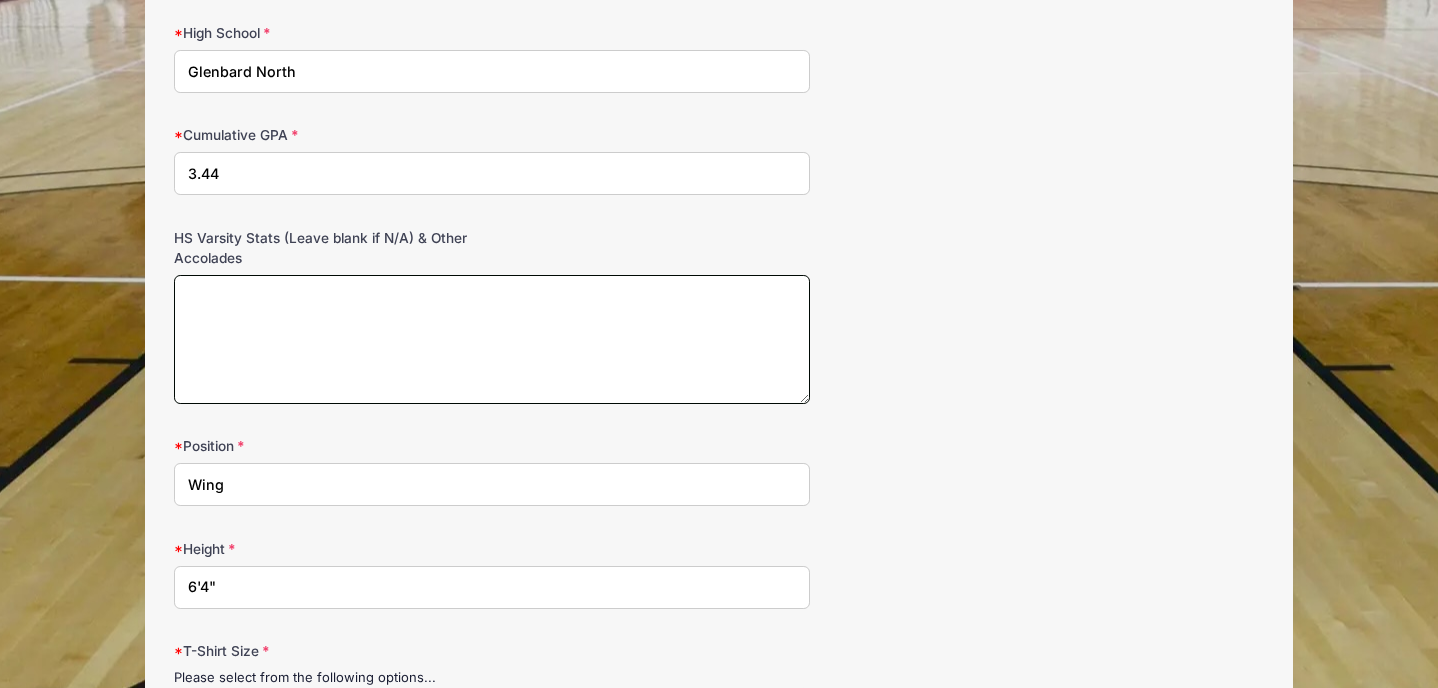 click on "HS Varsity Stats (Leave blank if N/A) & Other Accolades" at bounding box center [492, 339] 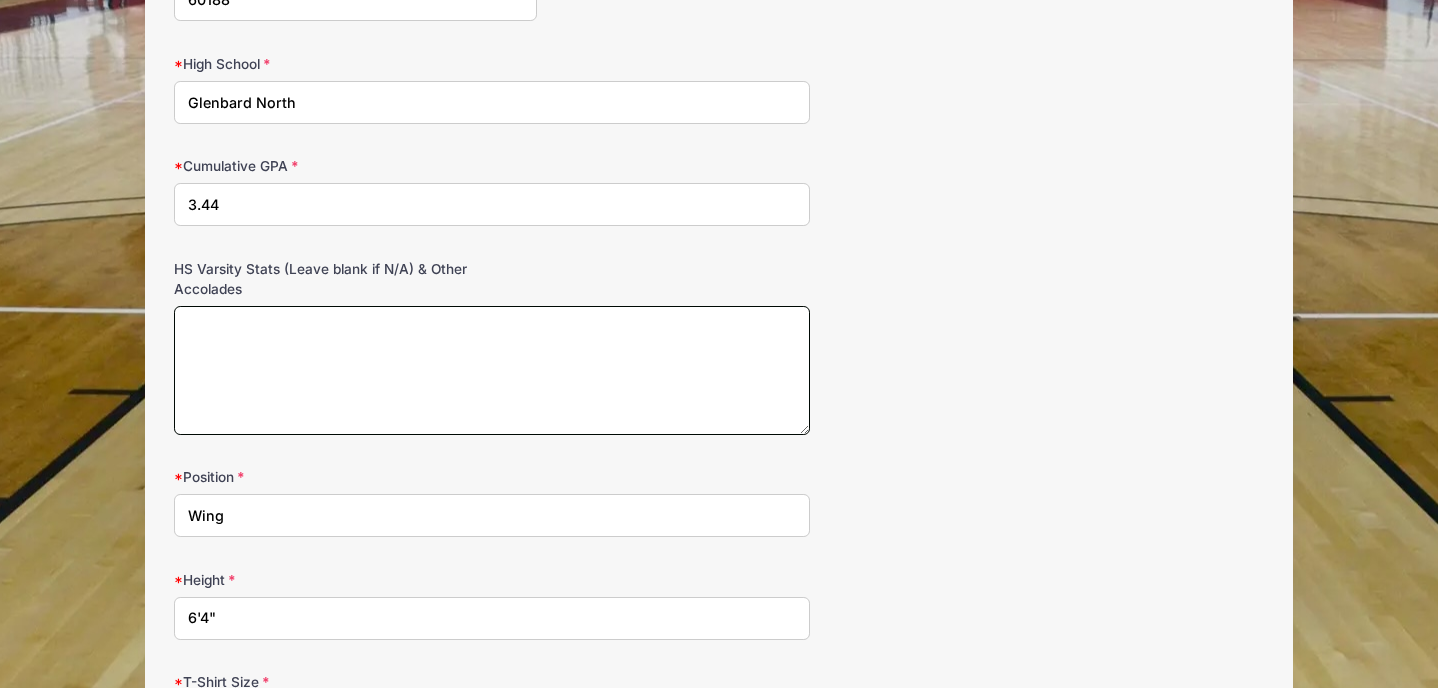 scroll, scrollTop: 1106, scrollLeft: 0, axis: vertical 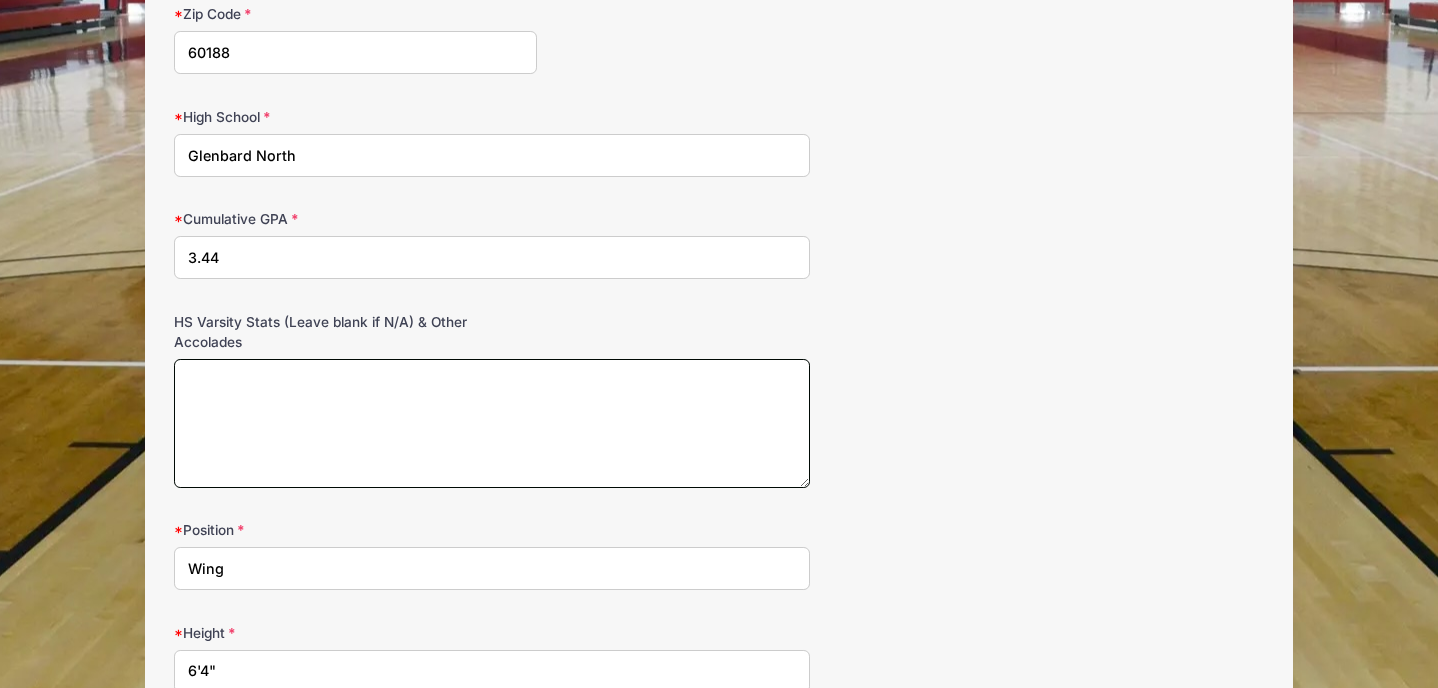paste on "Season Avg: 10 Points / 5 Rebounds / 2 Assists / 46% 3 Point % Conference Avg: 13 Points / 5 Rebounds / 2 Assists / 52% 3 Point % Playoff Avg: 12 Points / 9 Rebounds / 3 Assists" 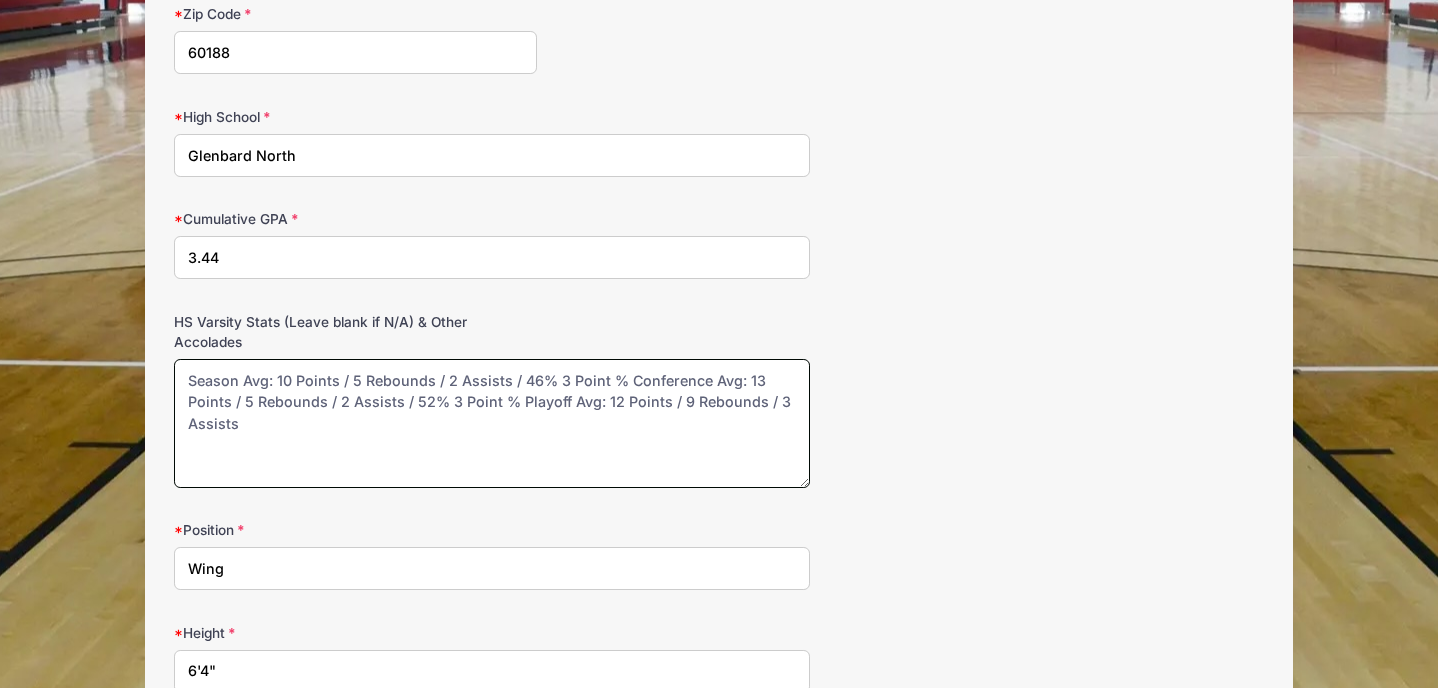 click on "Season Avg: 10 Points / 5 Rebounds / 2 Assists / 46% 3 Point % Conference Avg: 13 Points / 5 Rebounds / 2 Assists / 52% 3 Point % Playoff Avg: 12 Points / 9 Rebounds / 3 Assists" at bounding box center (492, 423) 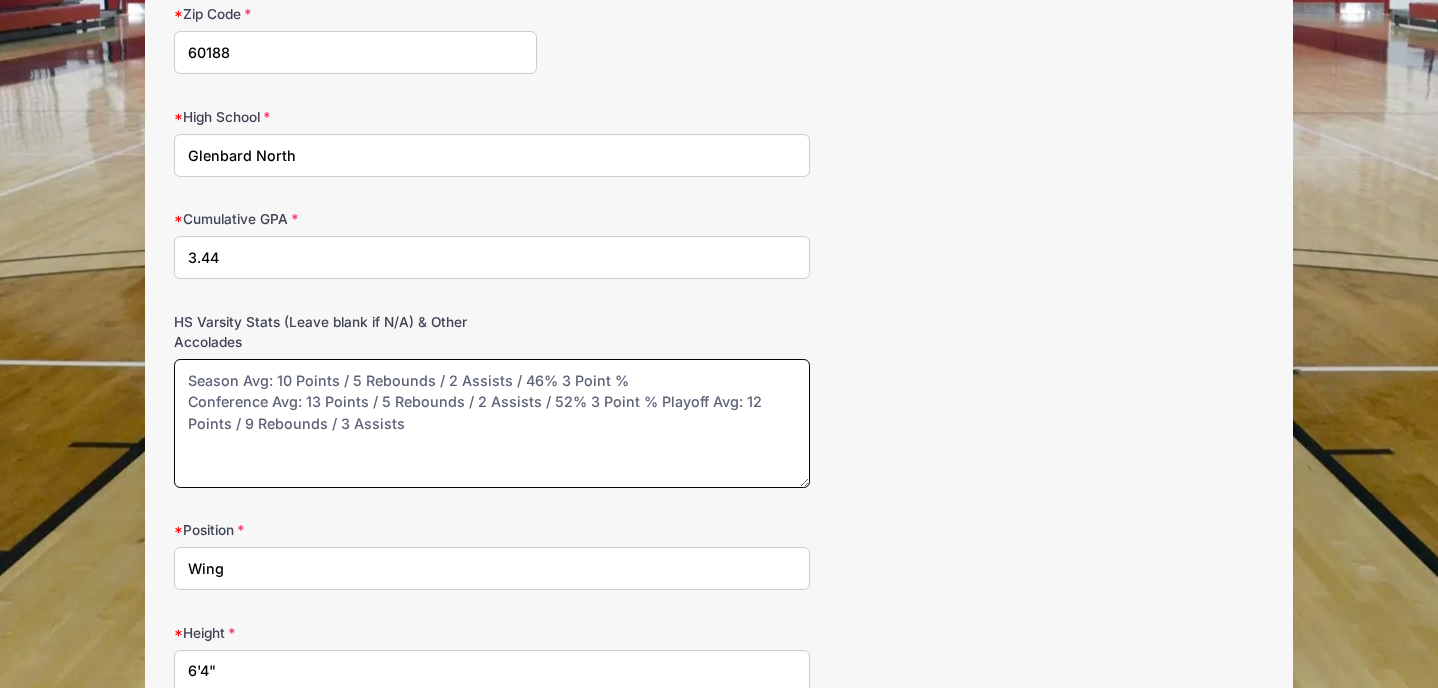 click on "Season Avg: 10 Points / 5 Rebounds / 2 Assists / 46% 3 Point %
Conference Avg: 13 Points / 5 Rebounds / 2 Assists / 52% 3 Point % Playoff Avg: 12 Points / 9 Rebounds / 3 Assists" at bounding box center [492, 423] 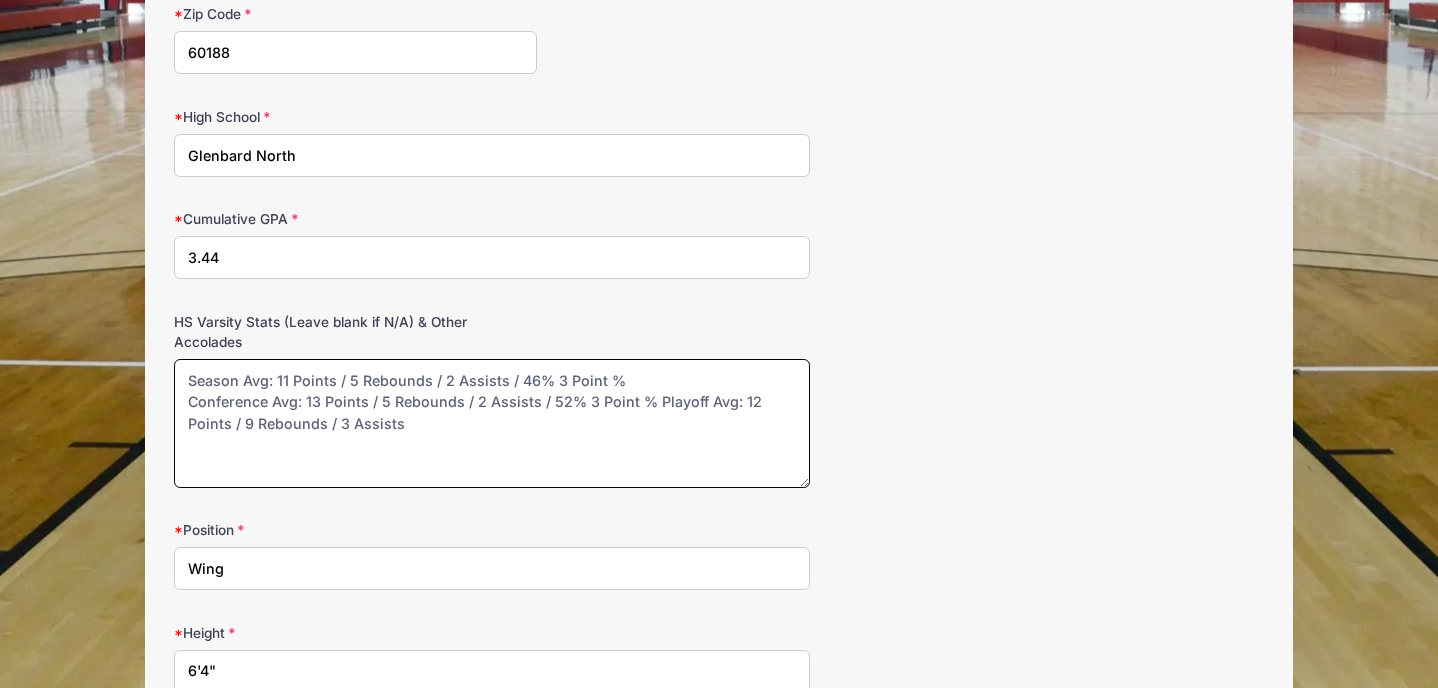 click on "Season Avg: 11 Points / 5 Rebounds / 2 Assists / 46% 3 Point %
Conference Avg: 13 Points / 5 Rebounds / 2 Assists / 52% 3 Point % Playoff Avg: 12 Points / 9 Rebounds / 3 Assists" at bounding box center [492, 423] 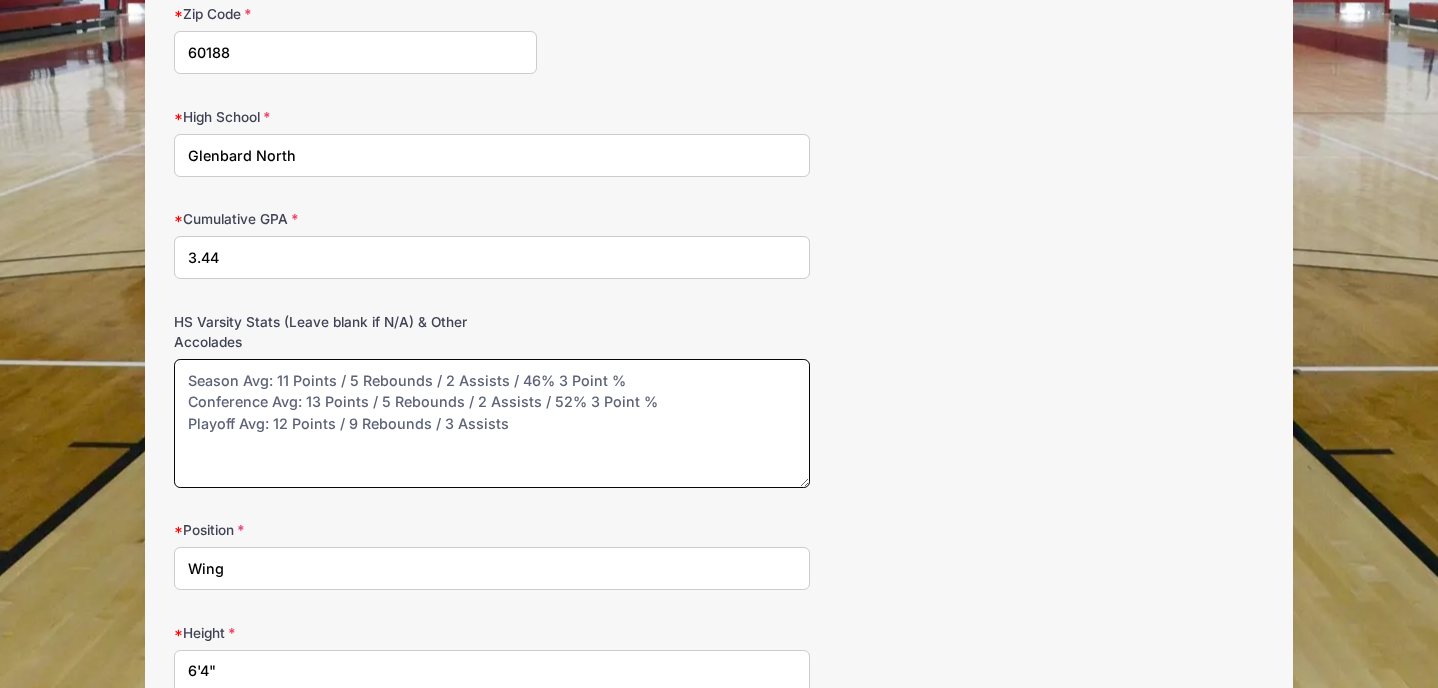 click on "Season Avg: 11 Points / 5 Rebounds / 2 Assists / 46% 3 Point %
Conference Avg: 13 Points / 5 Rebounds / 2 Assists / 52% 3 Point %
Playoff Avg: 12 Points / 9 Rebounds / 3 Assists" at bounding box center (492, 423) 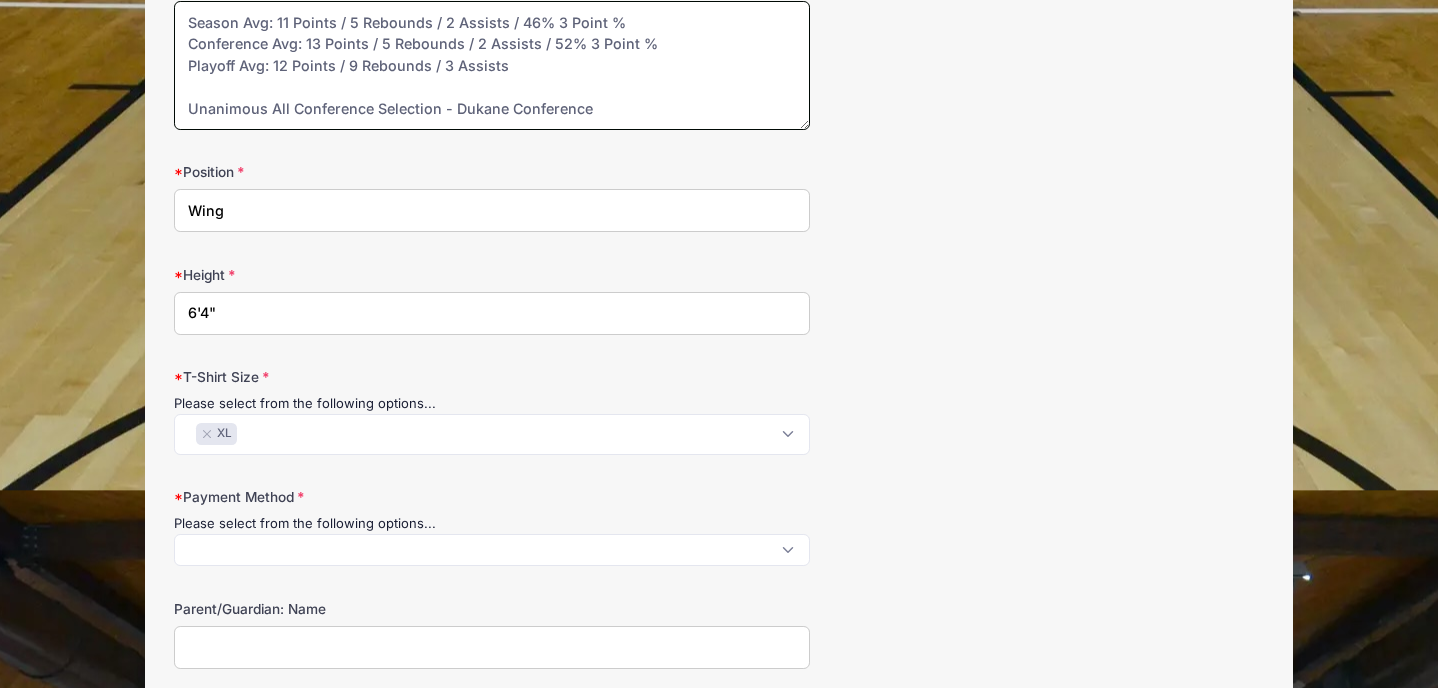 scroll, scrollTop: 1469, scrollLeft: 0, axis: vertical 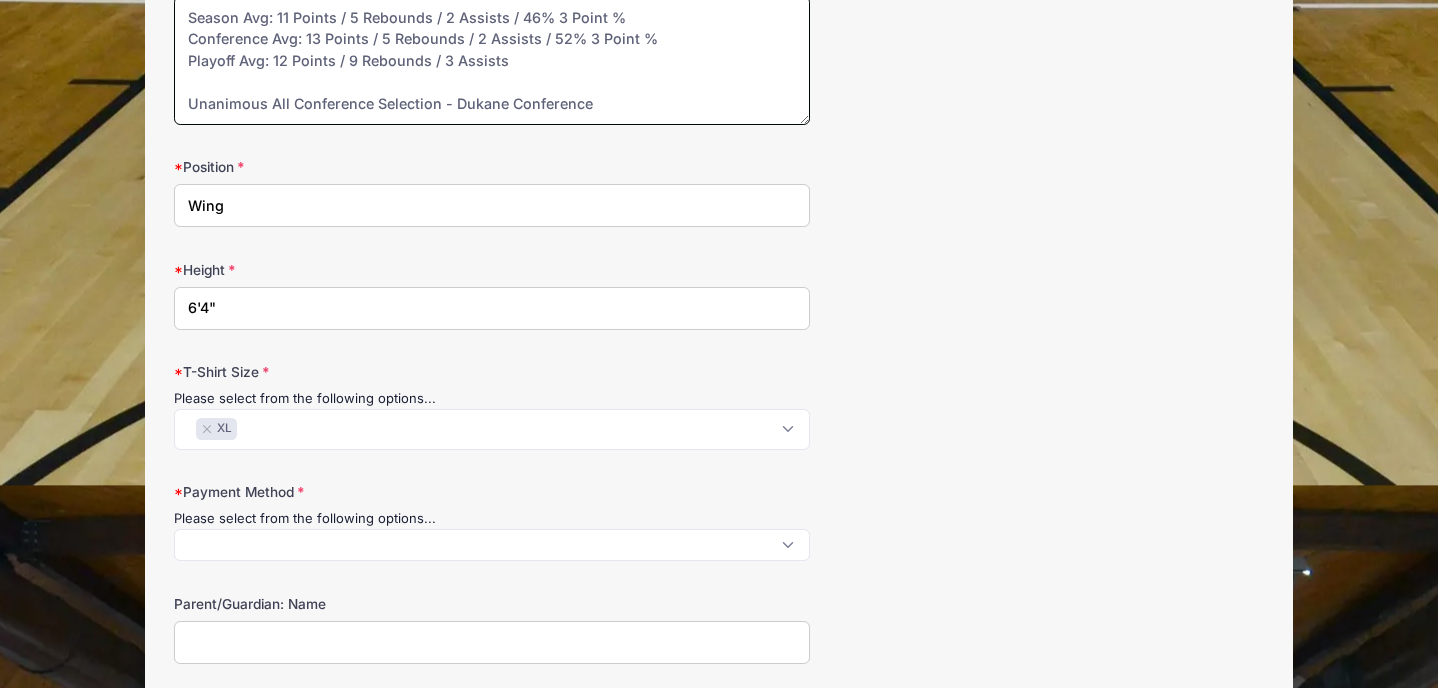 type on "Season Avg: 11 Points / 5 Rebounds / 2 Assists / 46% 3 Point %
Conference Avg: 13 Points / 5 Rebounds / 2 Assists / 52% 3 Point %
Playoff Avg: 12 Points / 9 Rebounds / 3 Assists
Unanimous All Conference Selection - Dukane Conference" 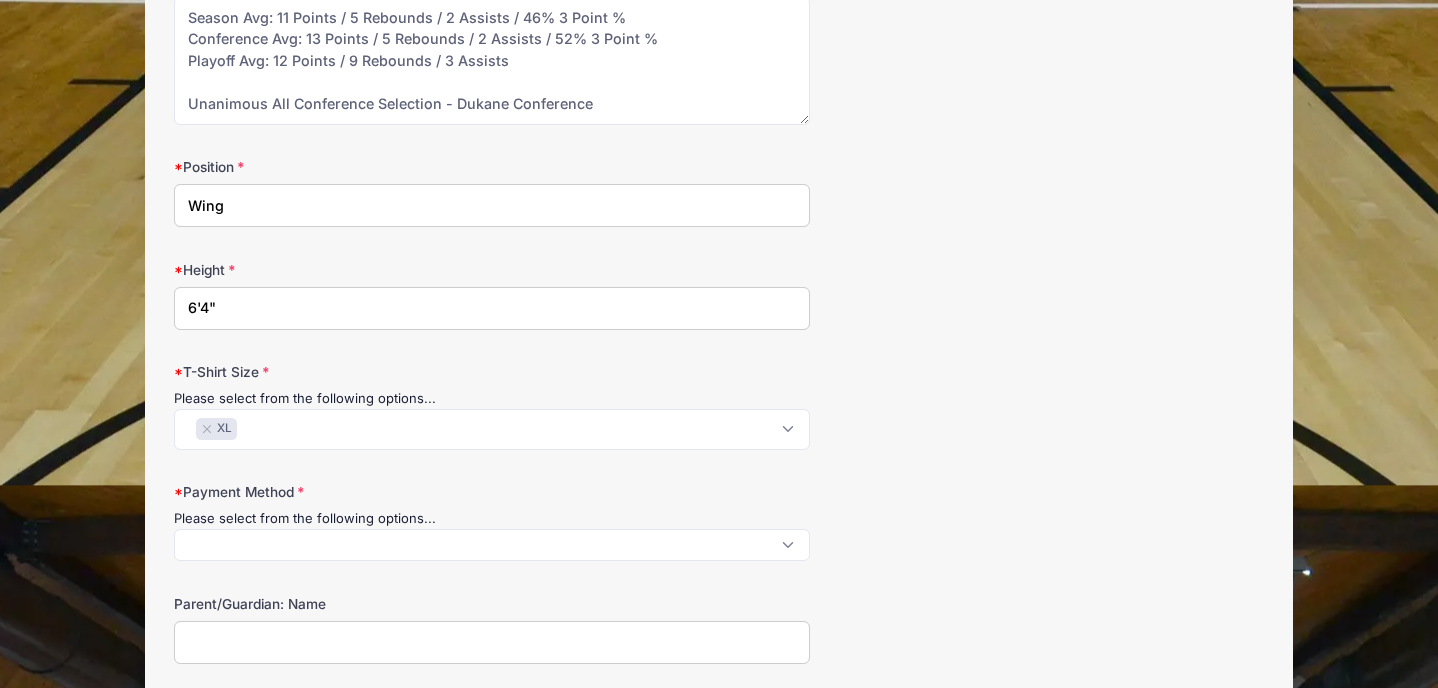 click at bounding box center (492, 545) 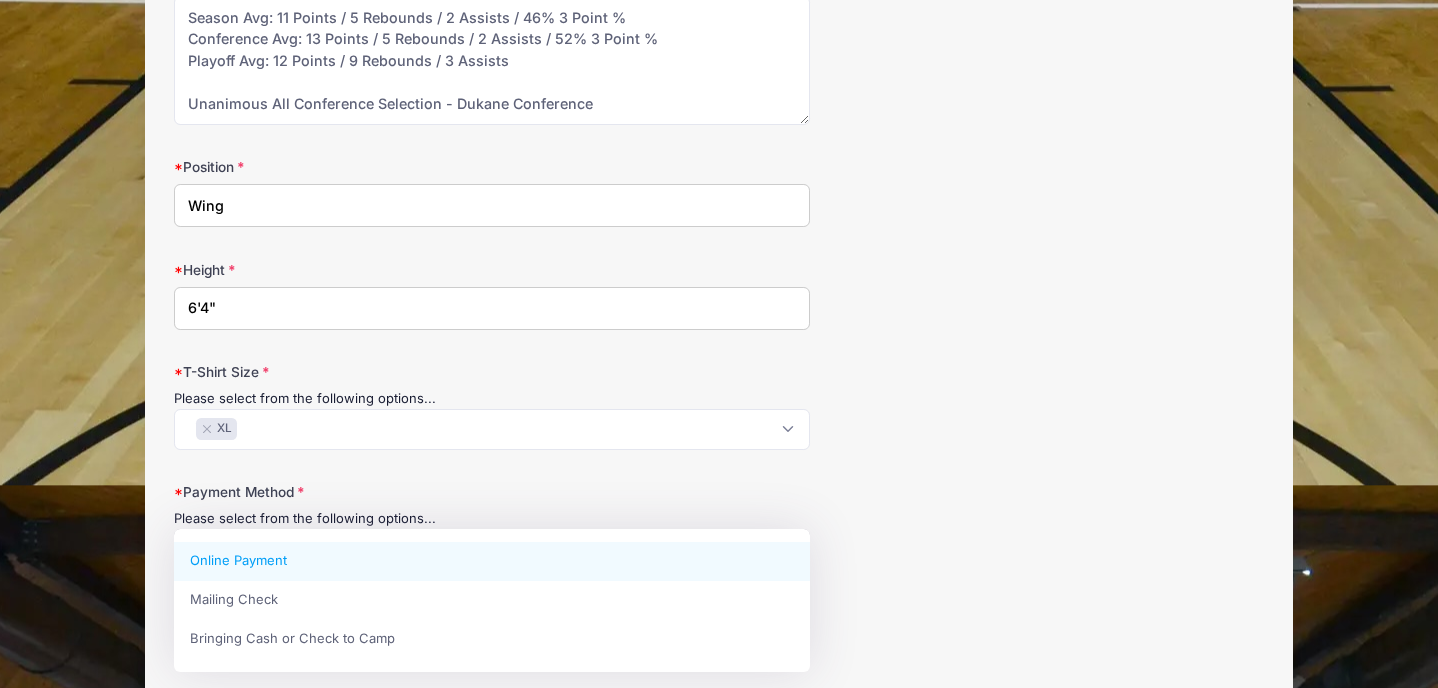 scroll, scrollTop: 1, scrollLeft: 0, axis: vertical 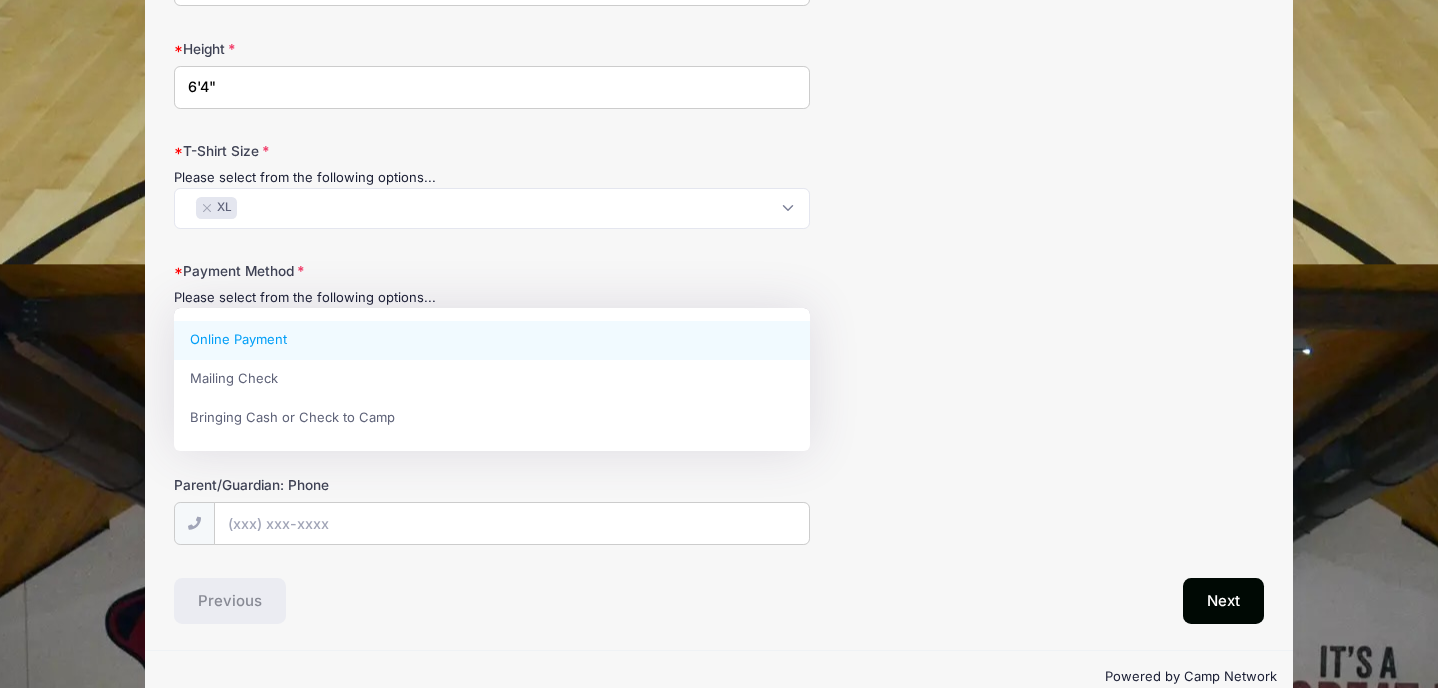 click on "Parent/Guardian: Name" at bounding box center (719, 408) 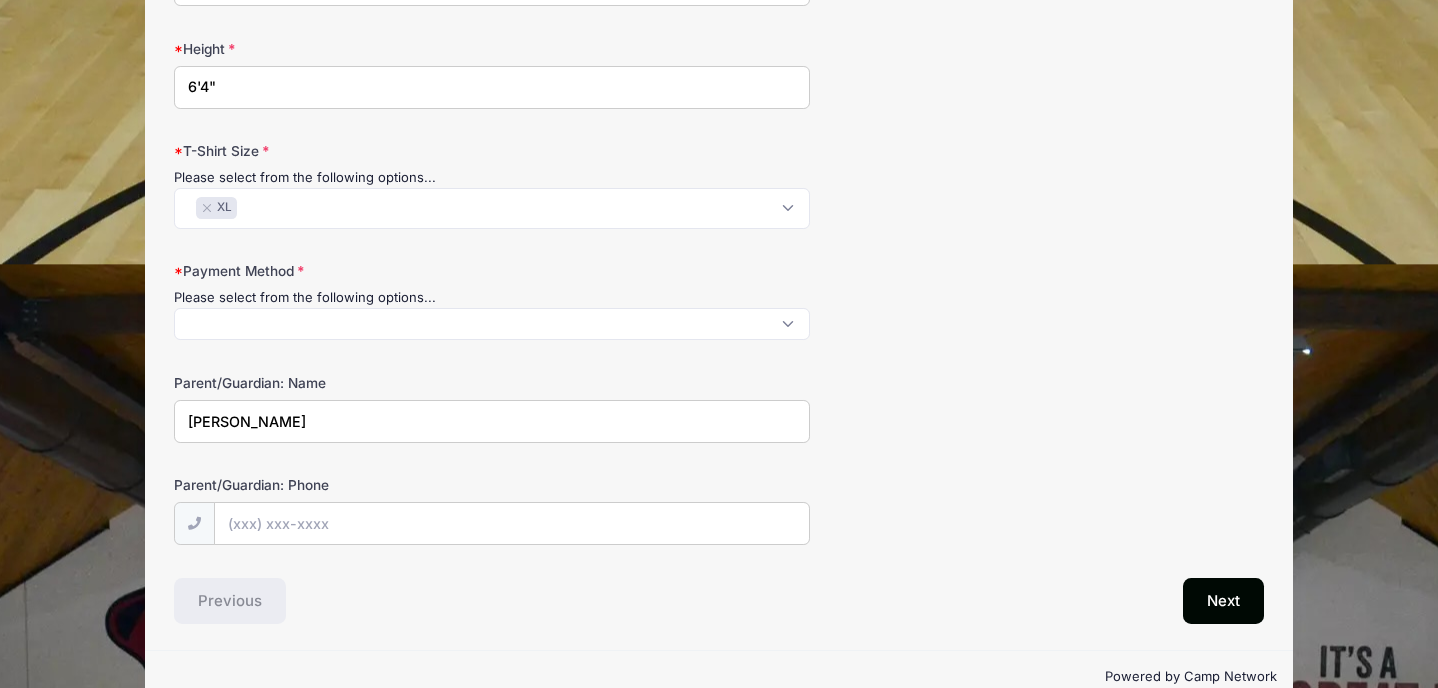 type on "Tim Welch" 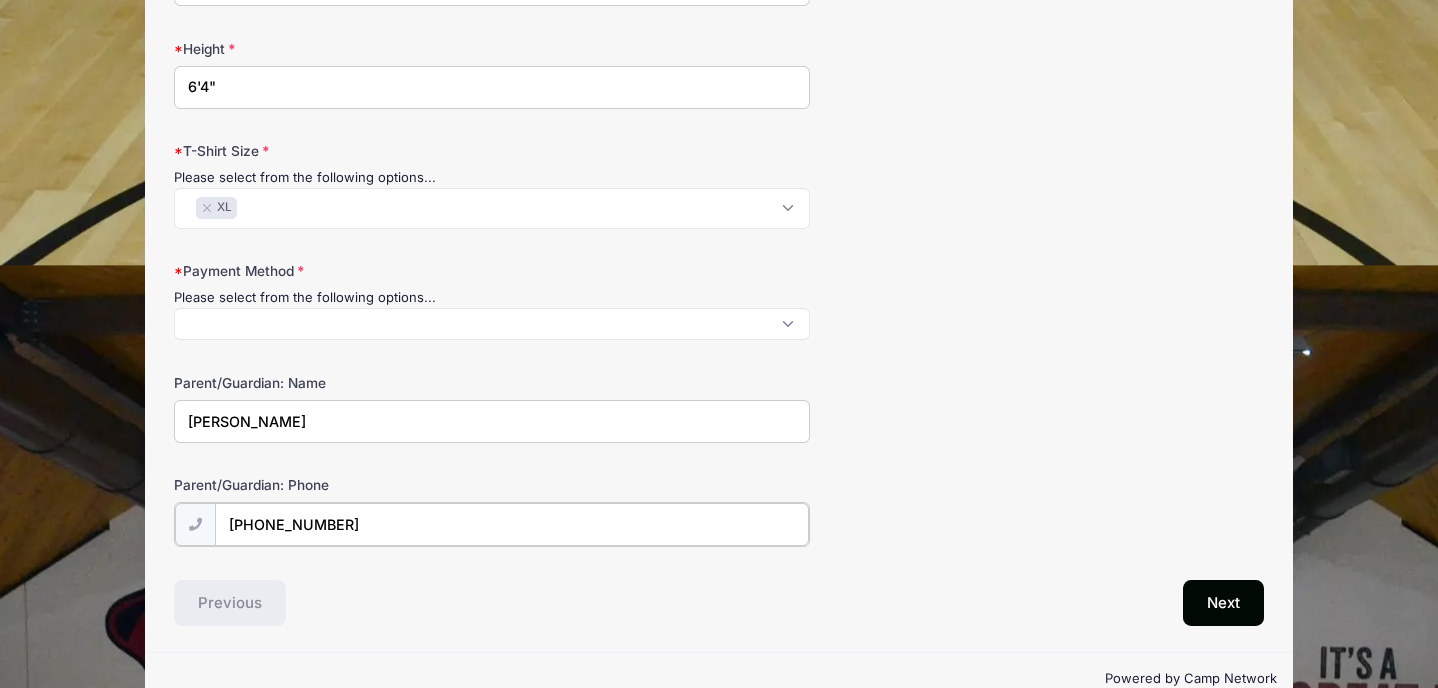 type on "(630) 930-9188" 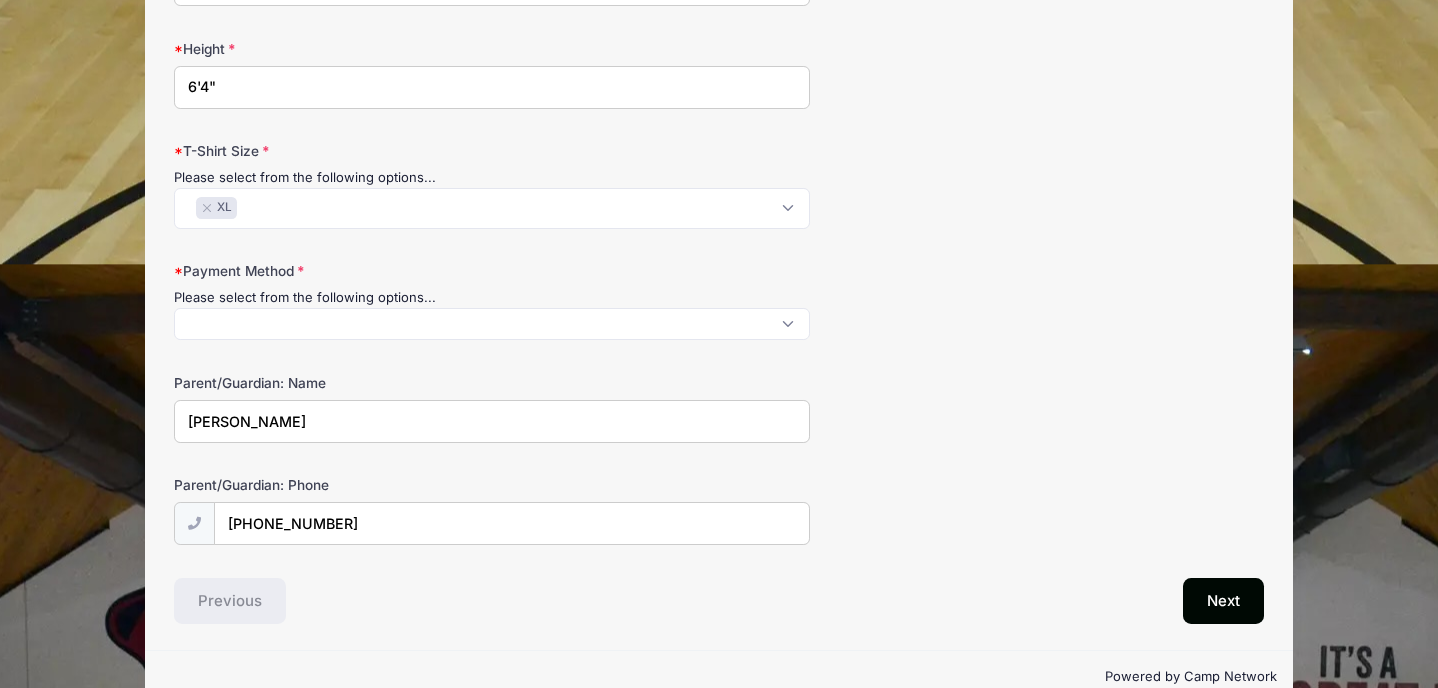 click at bounding box center (492, 324) 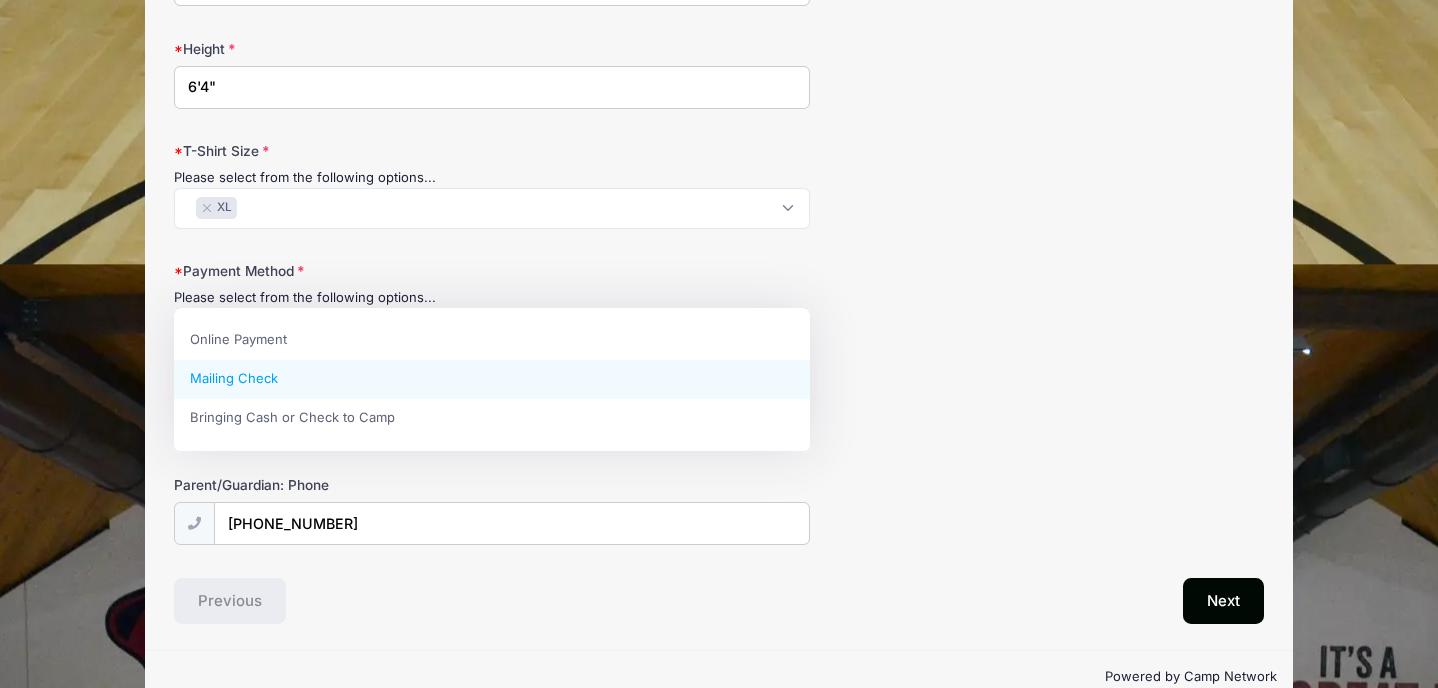 select on "Mailing Check" 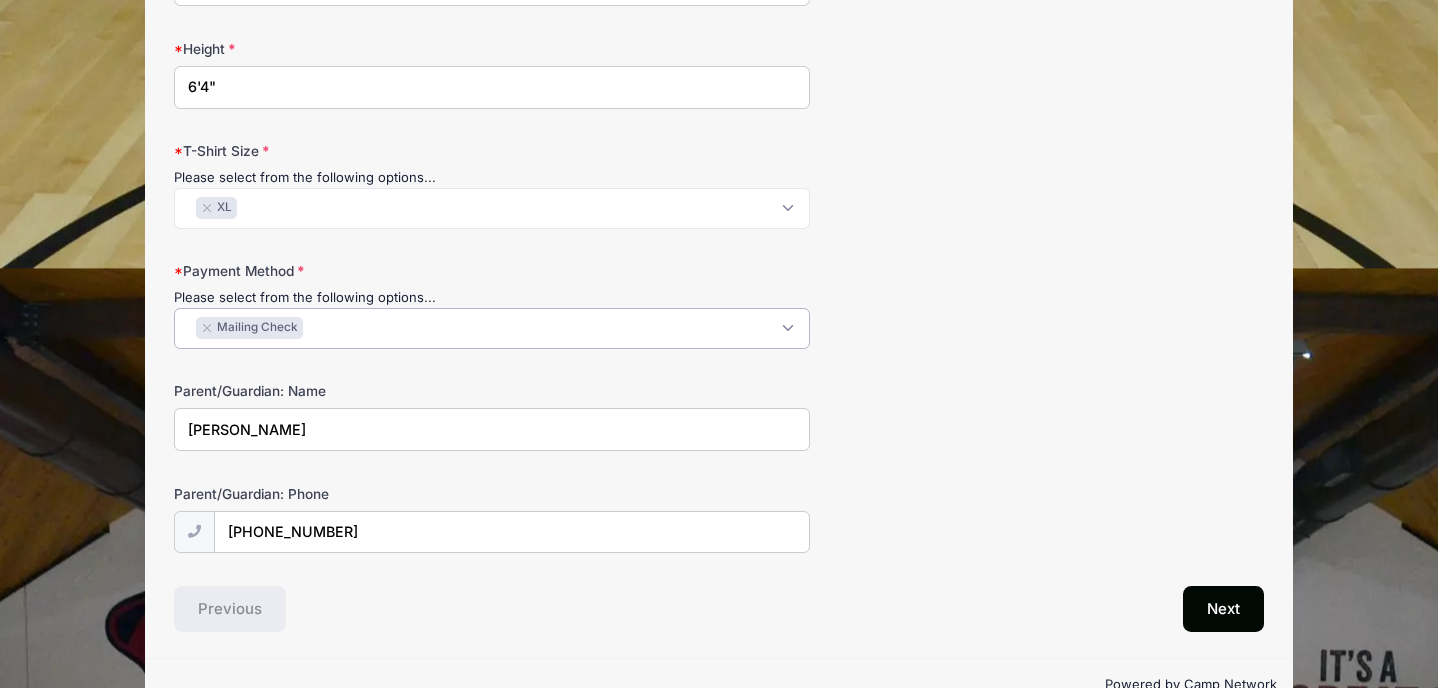 scroll, scrollTop: 18, scrollLeft: 0, axis: vertical 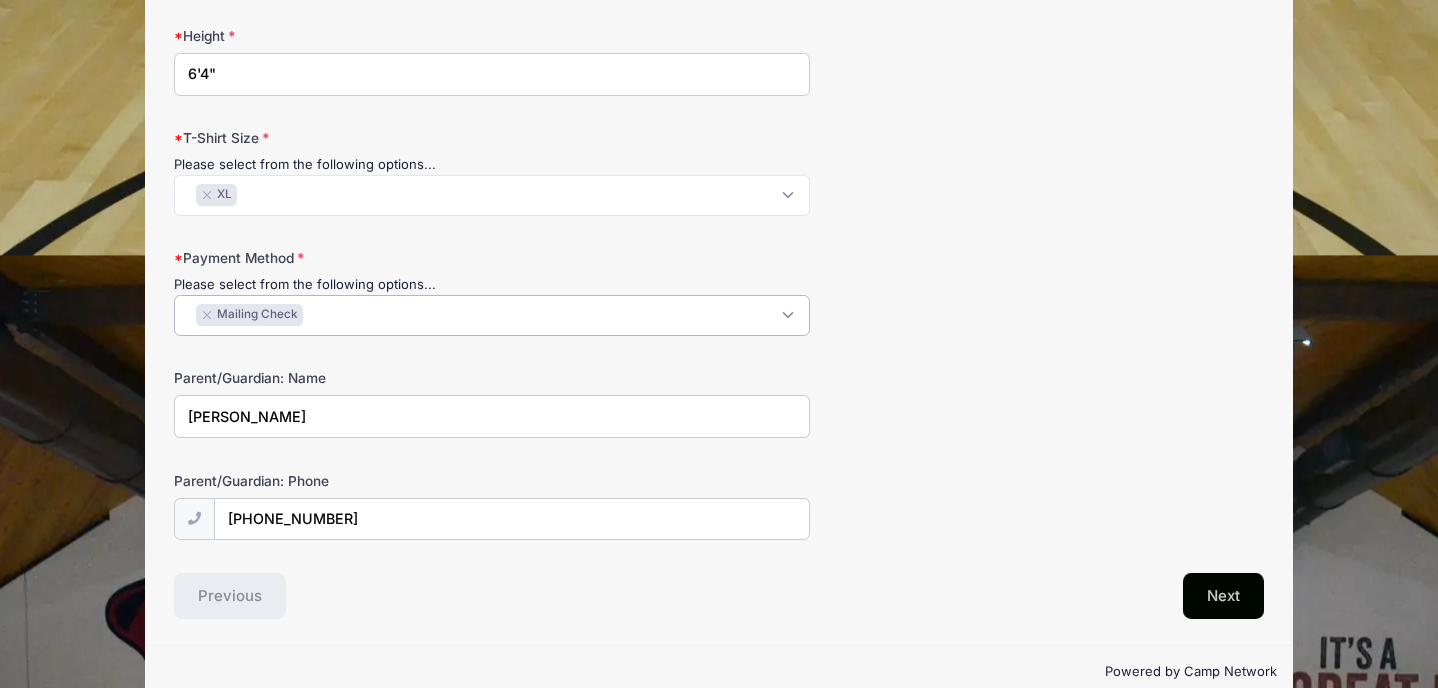 click on "Next" at bounding box center (1223, 596) 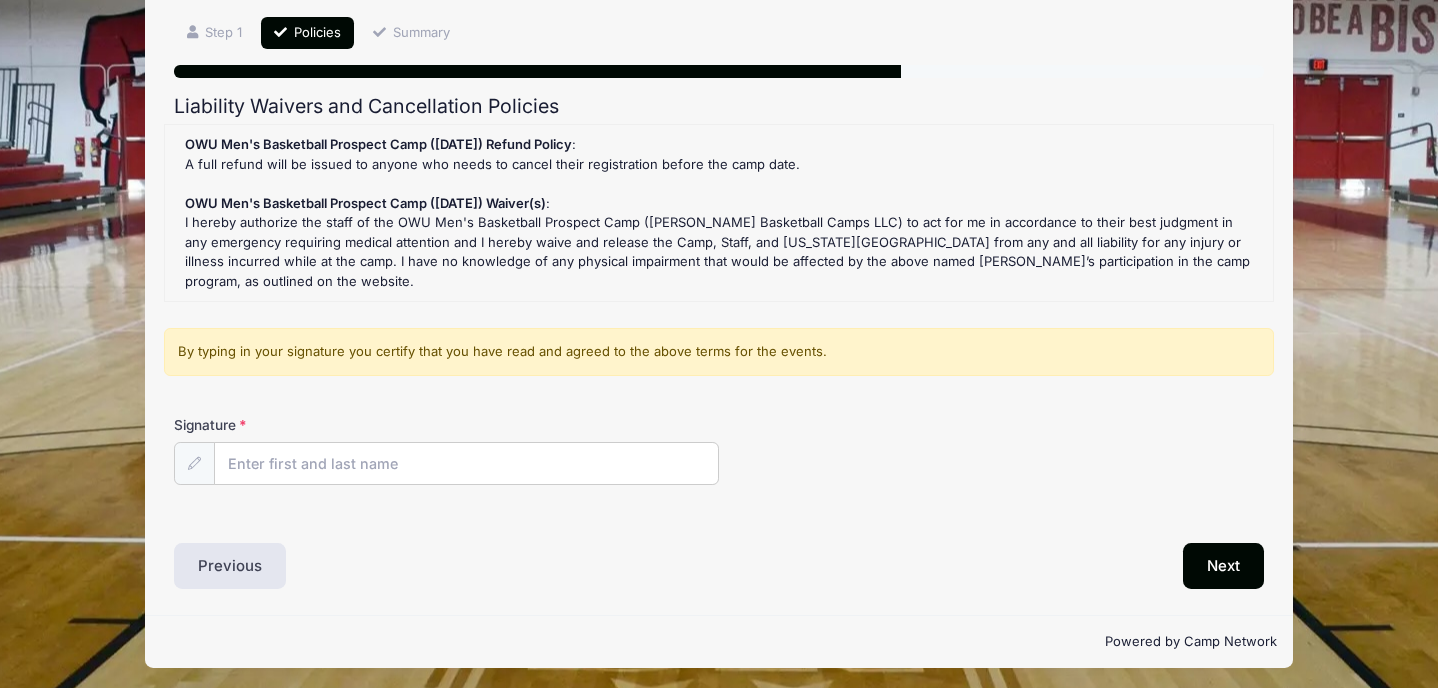 scroll, scrollTop: 134, scrollLeft: 0, axis: vertical 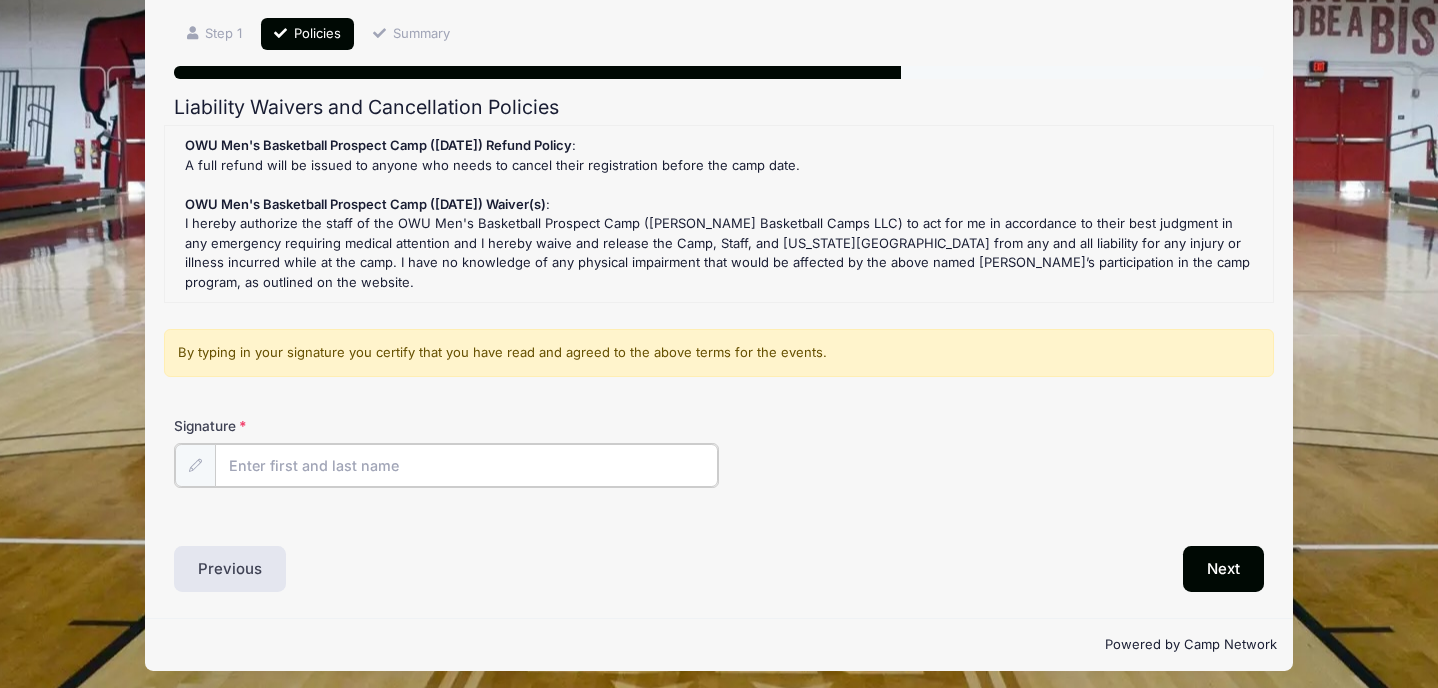 click on "Signature" at bounding box center (466, 465) 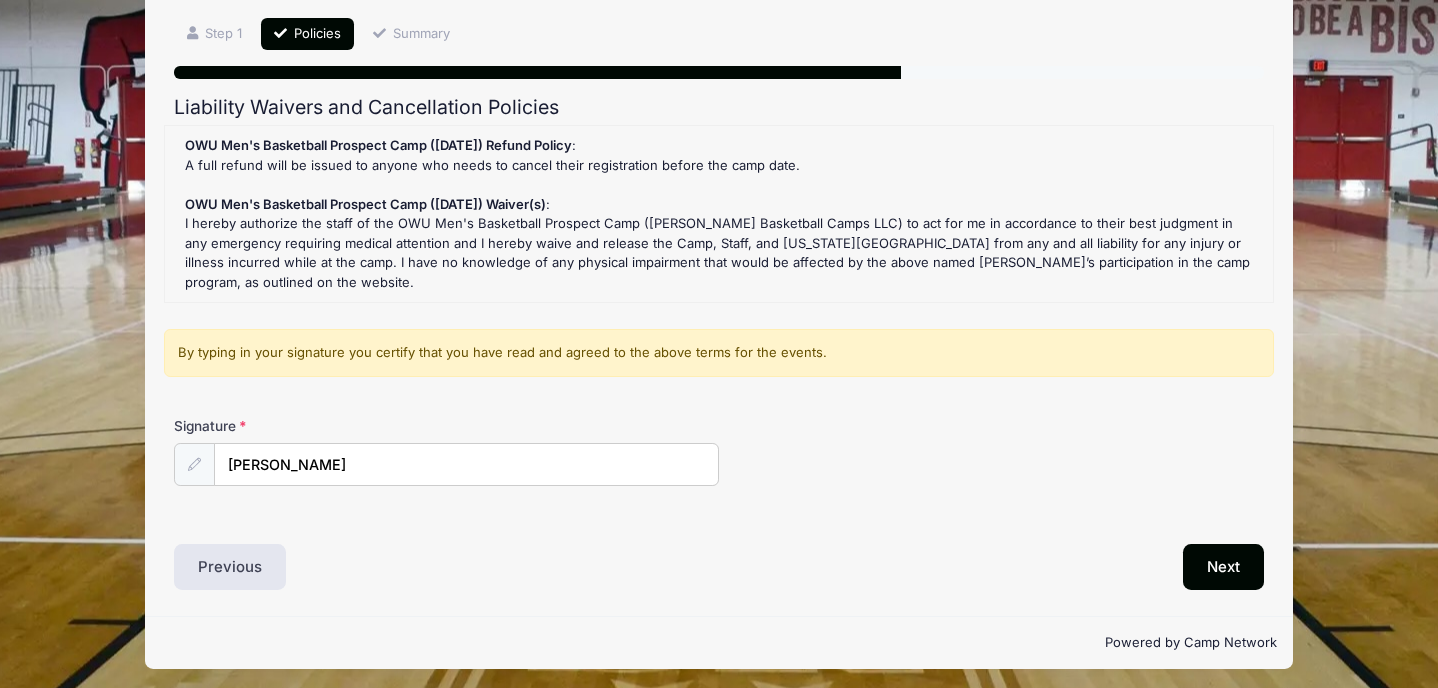 click on "Liability Waivers and Cancellation Policies
OWU Men's Basketball Prospect Camp (September 28, 2025) Refund Policy :
A full refund will be issued to anyone who needs to cancel their registration before the camp date.
OWU Men's Basketball Prospect Camp (September 28, 2025) Waiver(s) :
I hereby authorize the staff of the OWU Men's Basketball Prospect Camp (David Vogel Basketball Camps LLC) to act for me in accordance to their best judgment in any emergency requiring medical attention and I hereby waive and release the Camp, Staff, and Ohio Wesleyan University from any and all liability for any injury or illness incurred while at the camp. I have no knowledge of any physical impairment that would be affected by the above named camper’s participation in the camp program, as outlined on the website.
Signature Previous" at bounding box center (719, 343) 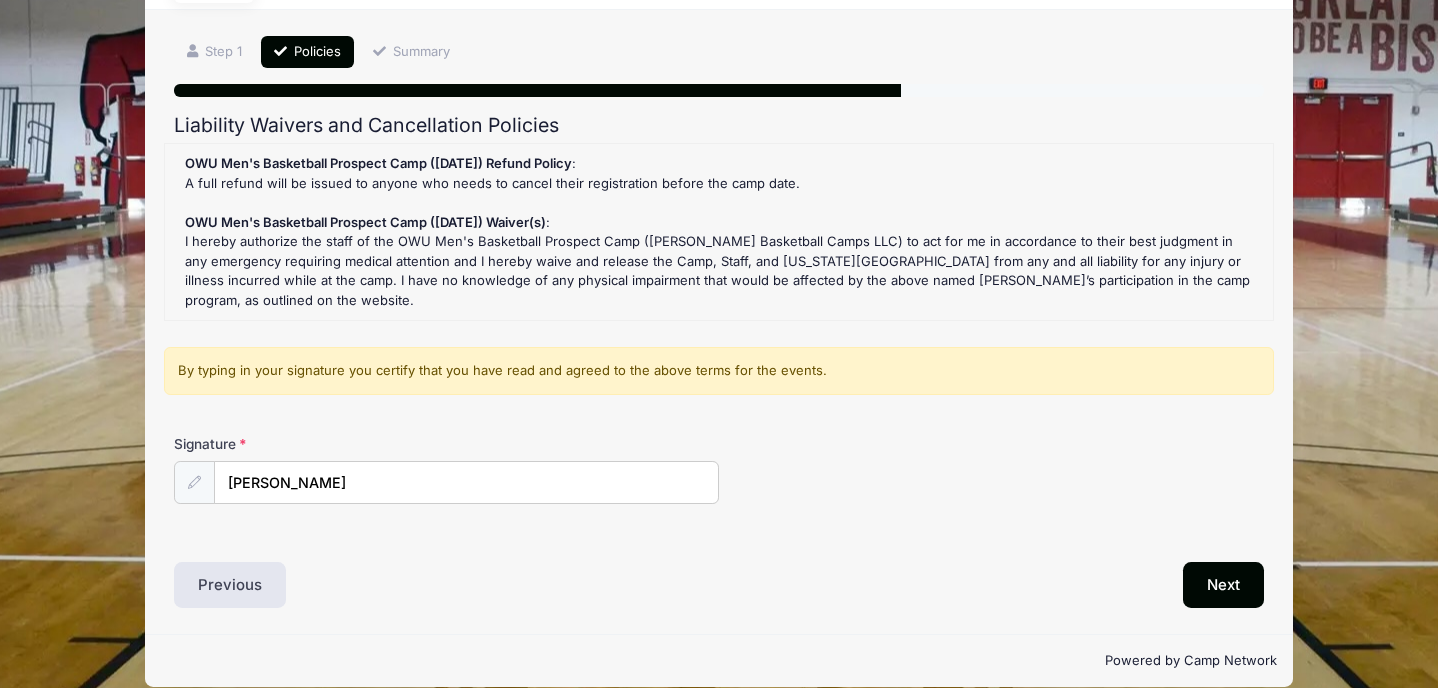 scroll, scrollTop: 108, scrollLeft: 0, axis: vertical 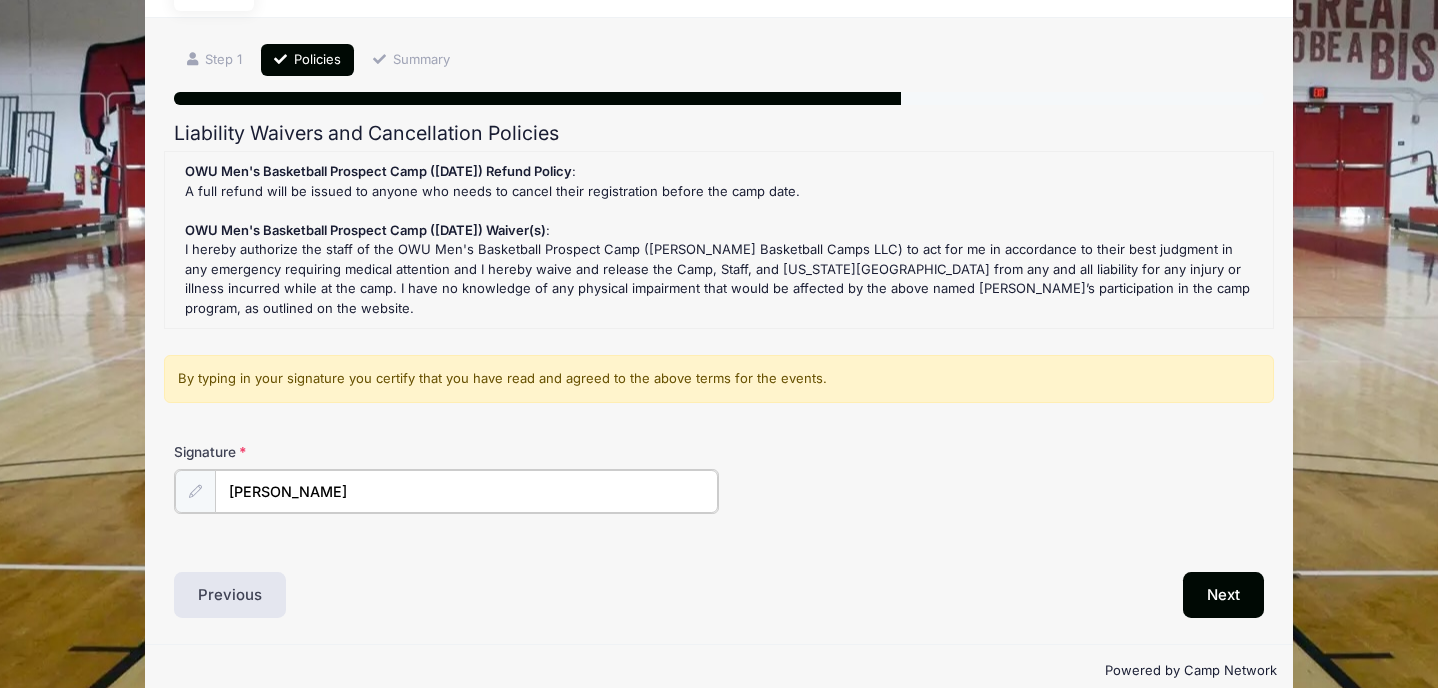 drag, startPoint x: 341, startPoint y: 493, endPoint x: 209, endPoint y: 467, distance: 134.53624 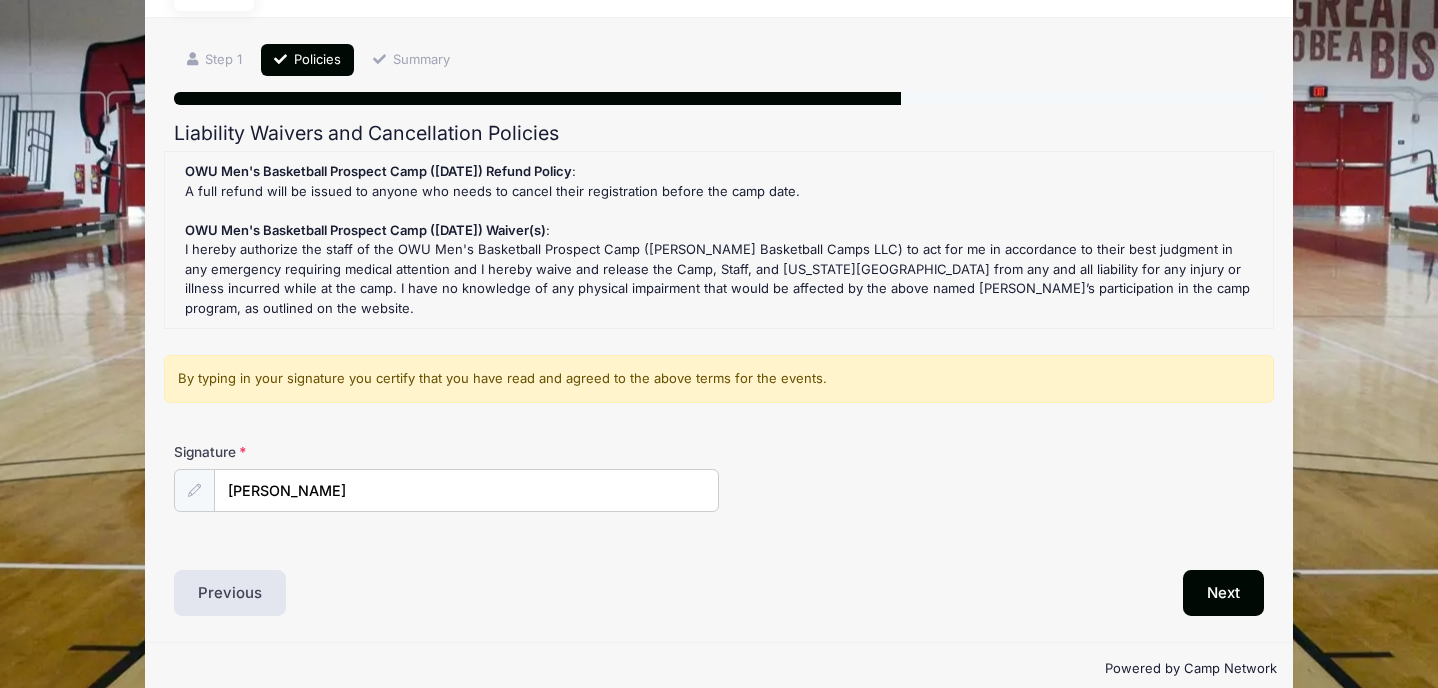 click on "Signature
Matt Welch" at bounding box center (719, 477) 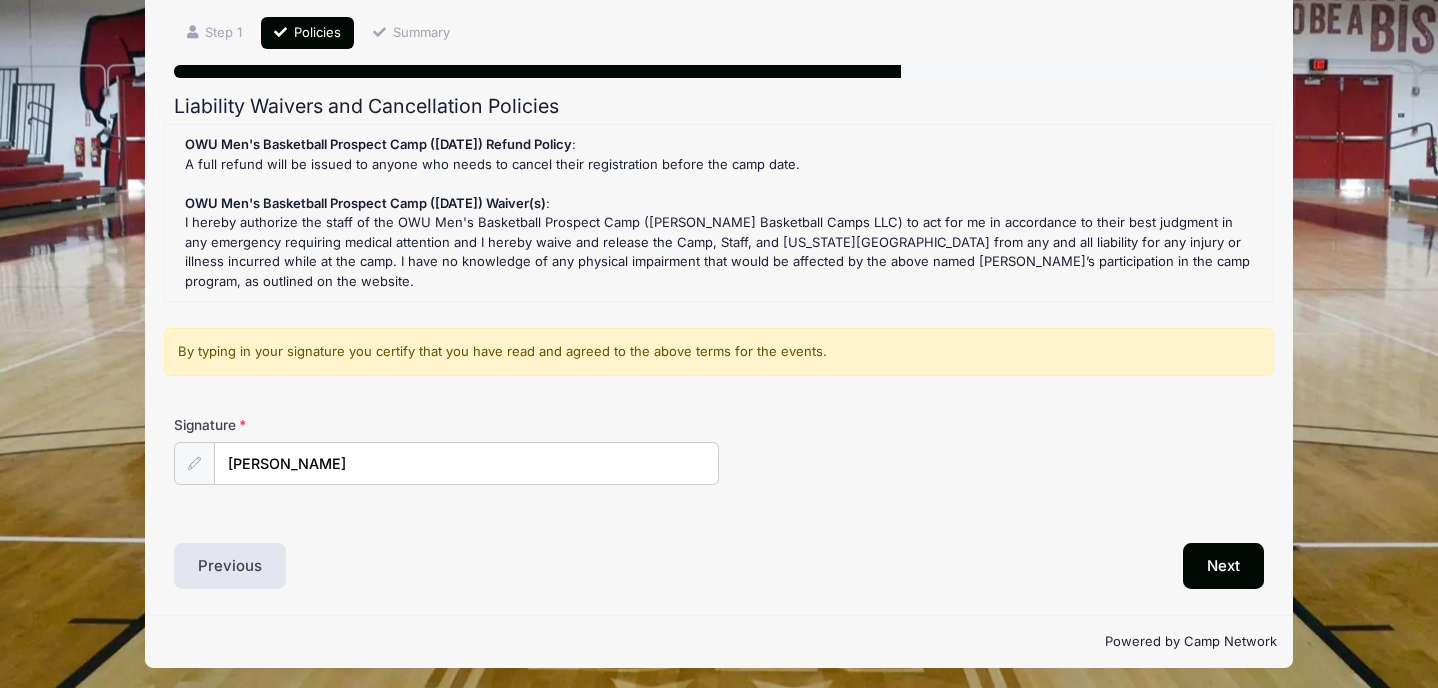 scroll, scrollTop: 134, scrollLeft: 0, axis: vertical 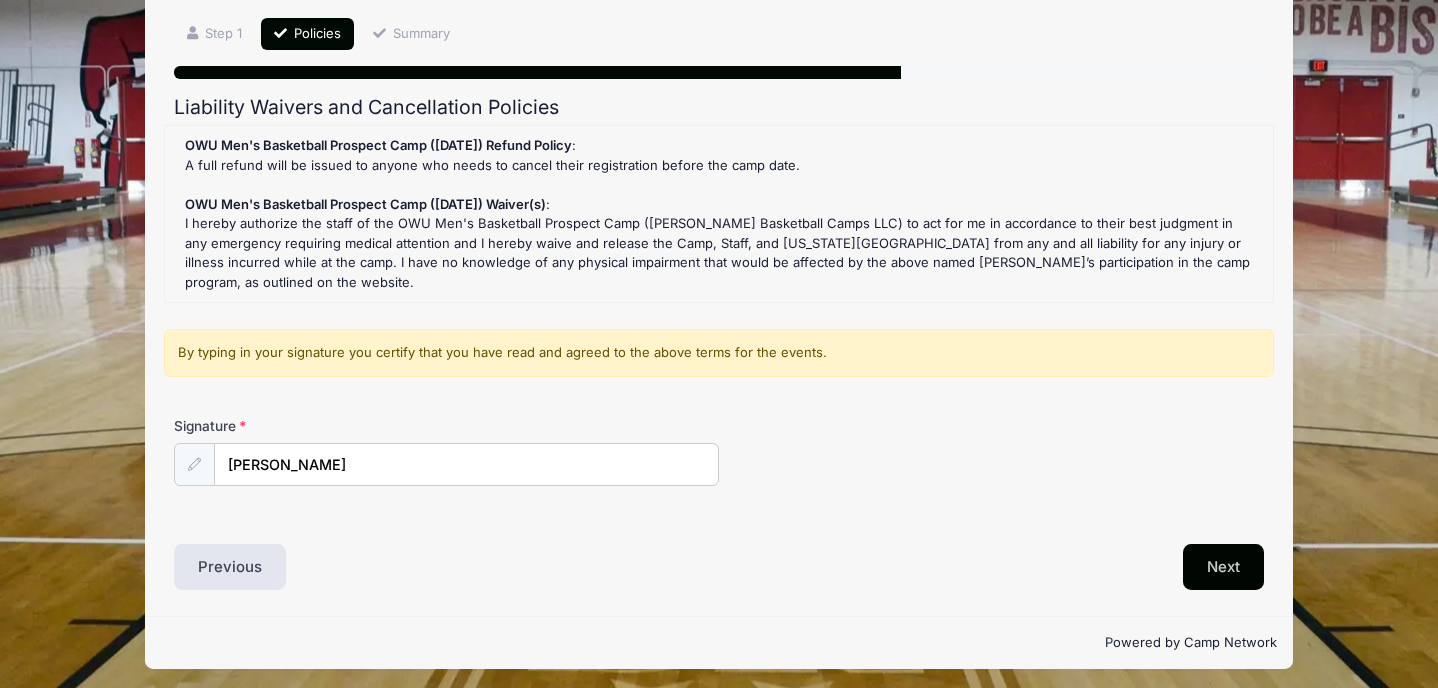 click on "Next" at bounding box center (1223, 567) 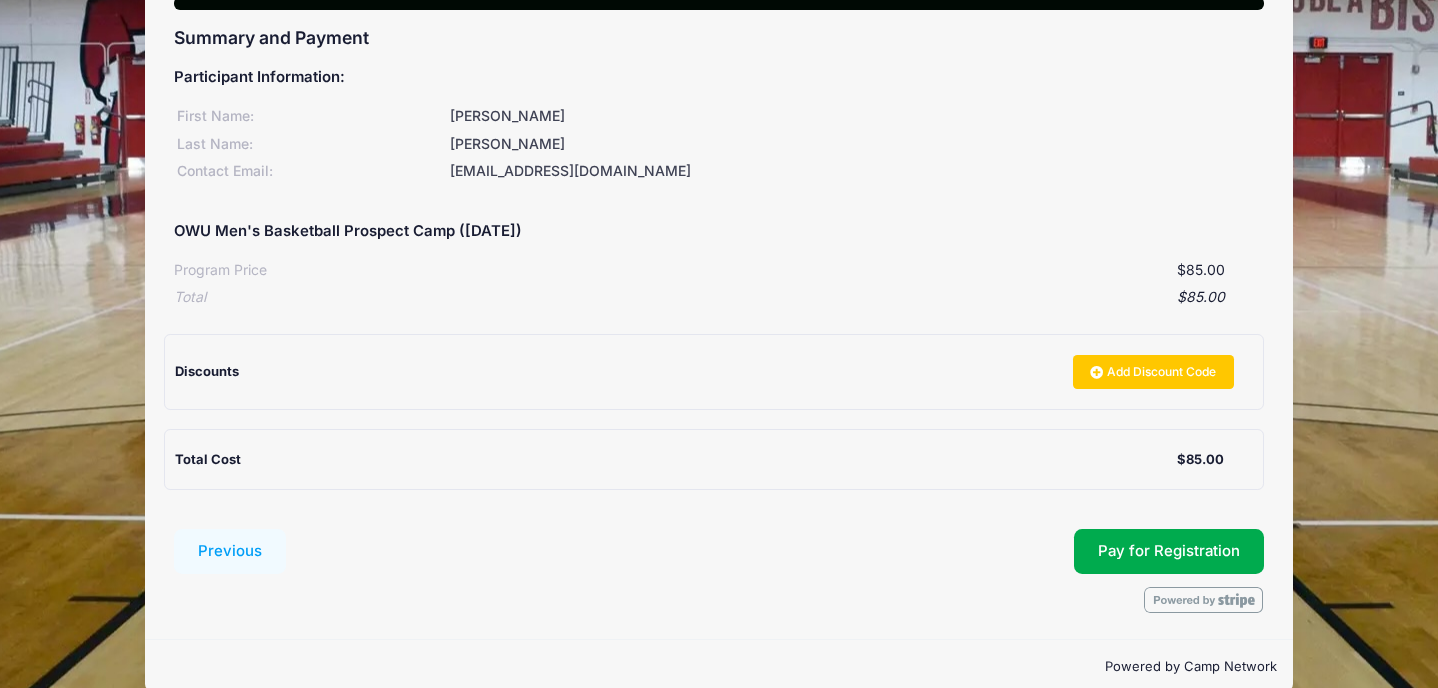 scroll, scrollTop: 204, scrollLeft: 0, axis: vertical 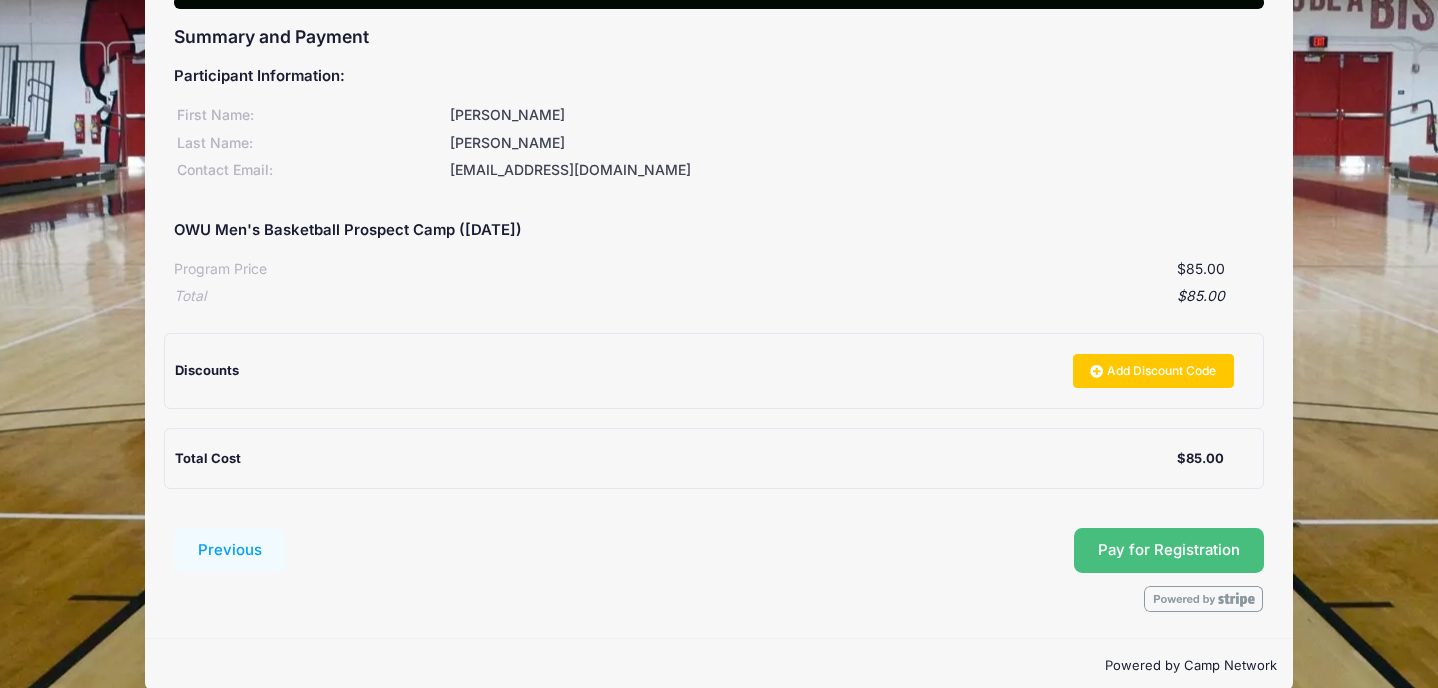 click on "Pay for Registration" at bounding box center (1169, 550) 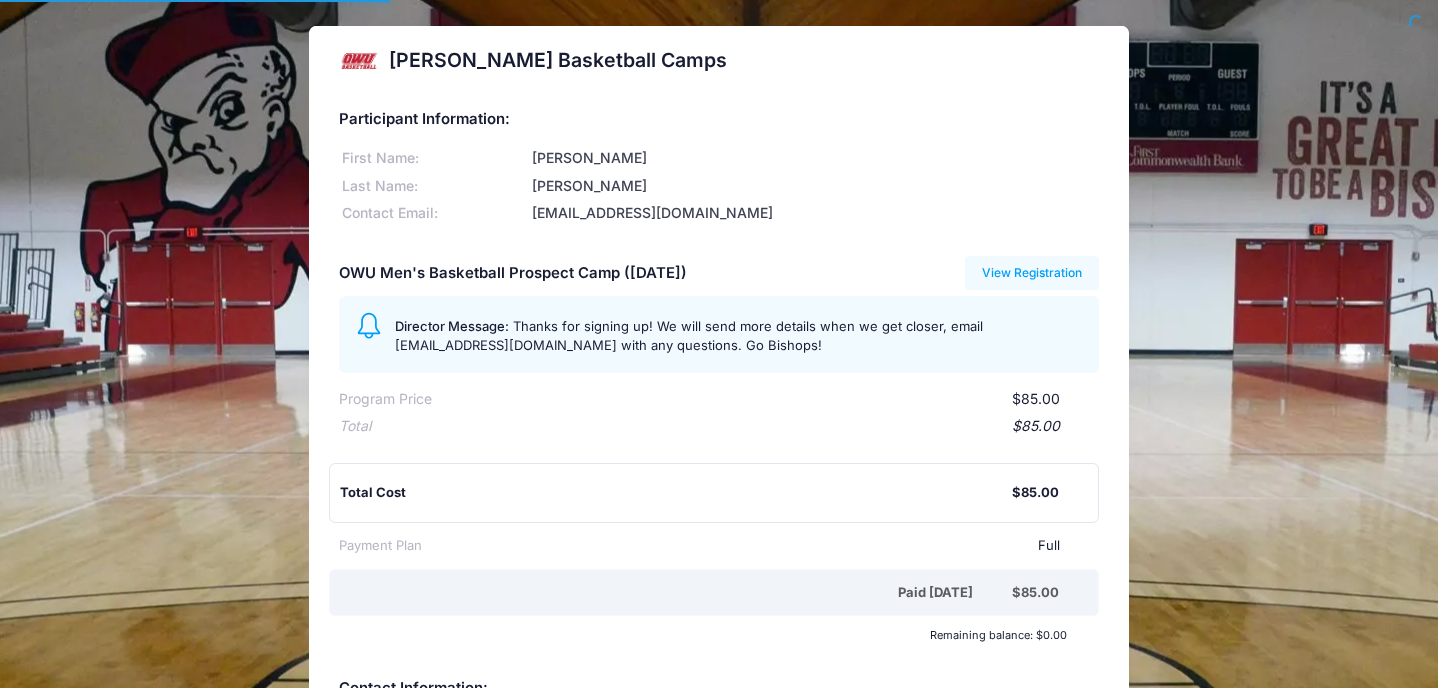 scroll, scrollTop: 0, scrollLeft: 0, axis: both 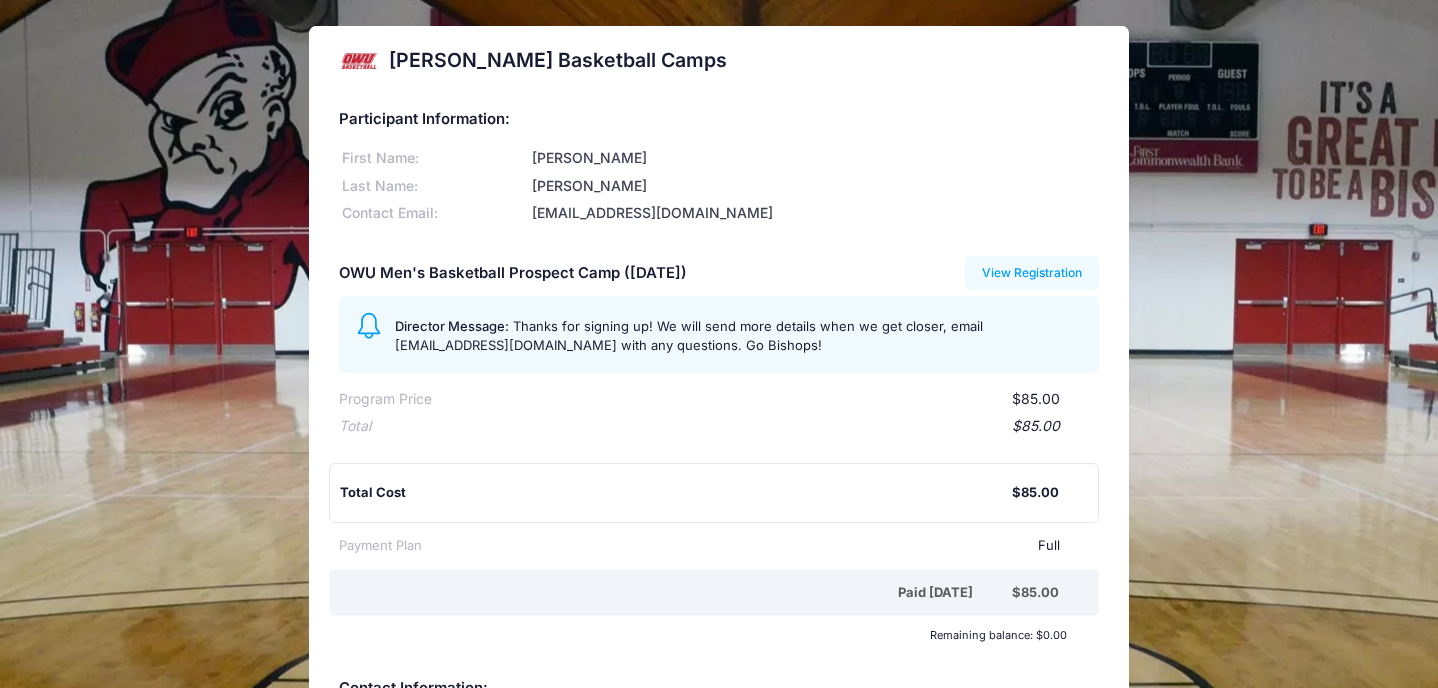click on "[EMAIL_ADDRESS][DOMAIN_NAME]" at bounding box center (814, 213) 